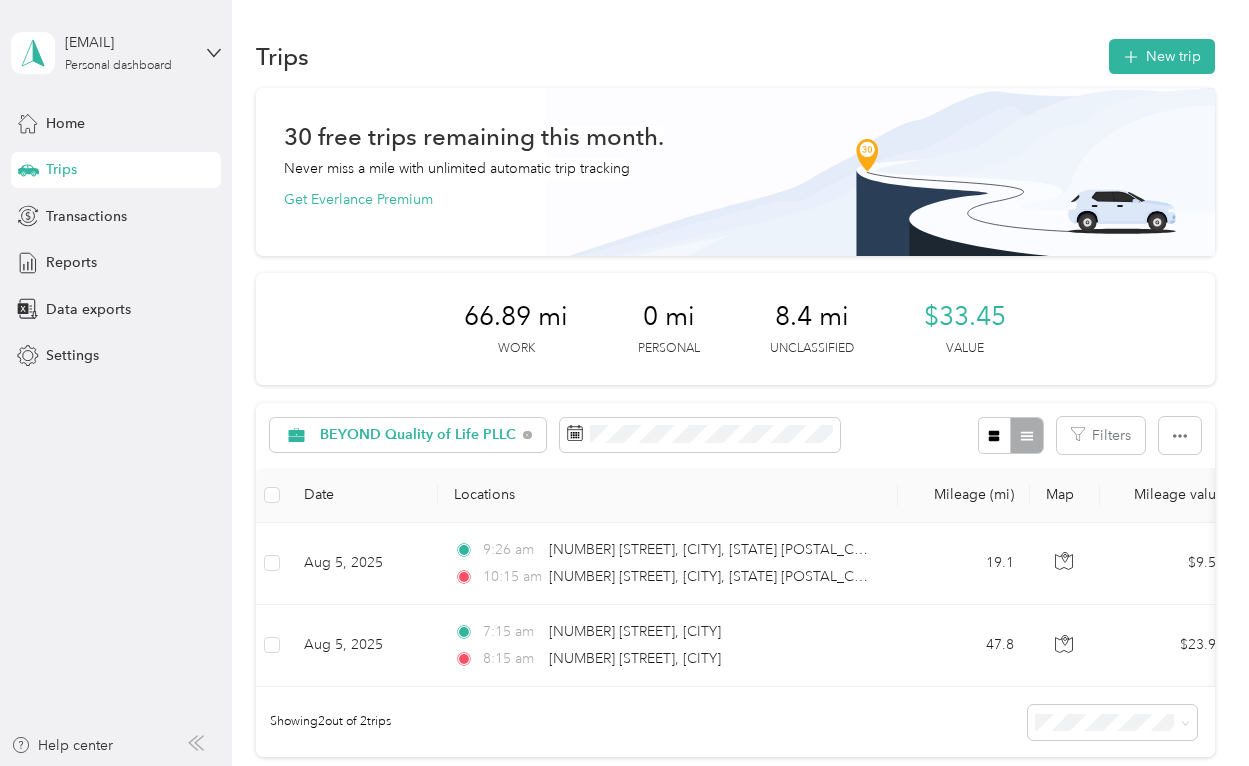 scroll, scrollTop: 0, scrollLeft: 0, axis: both 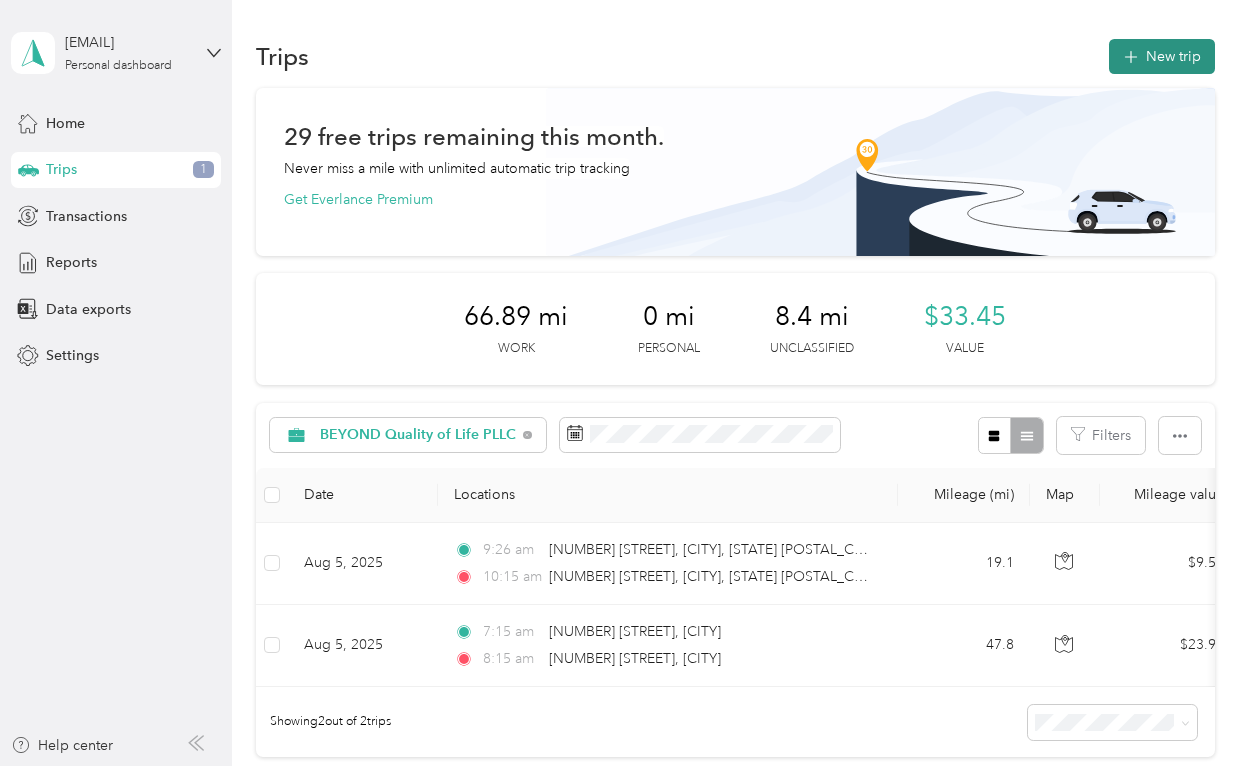 click 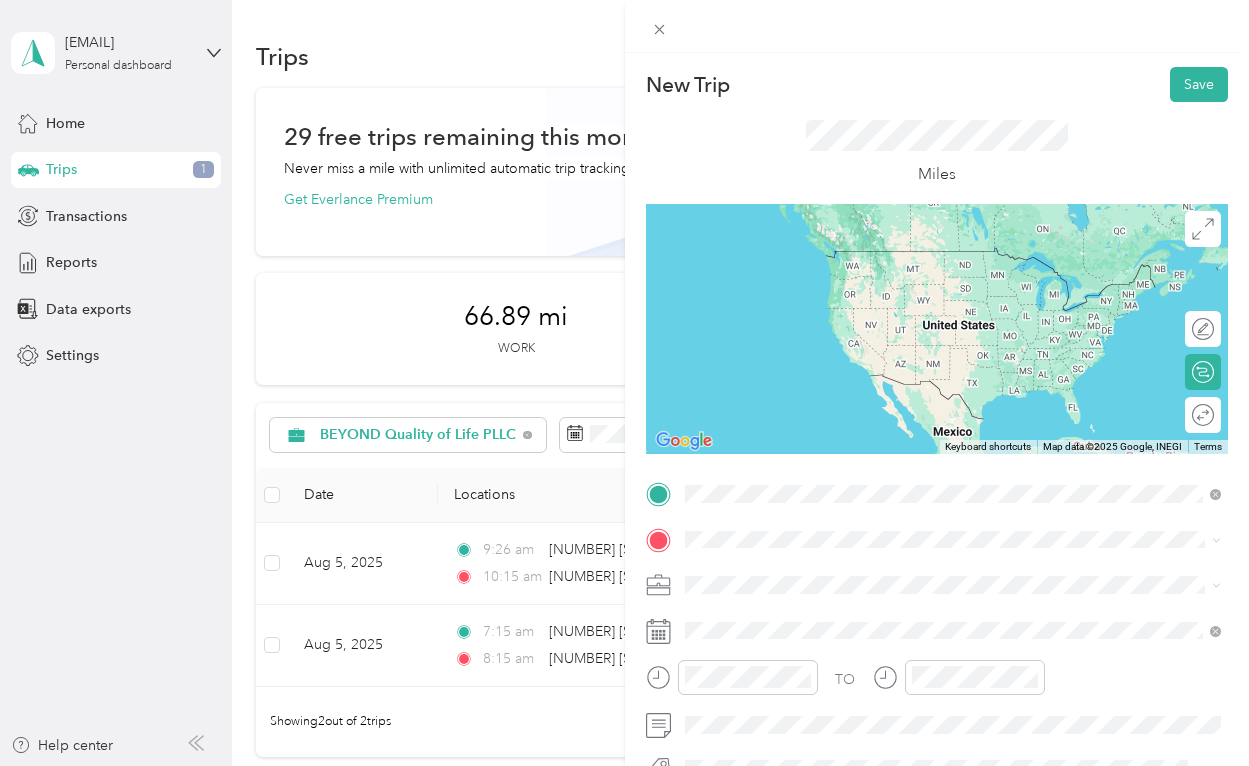 click on "[NUMBER] [STREET]
[CITY], [STATE] [POSTAL_CODE], [COUNTRY]" at bounding box center [866, 574] 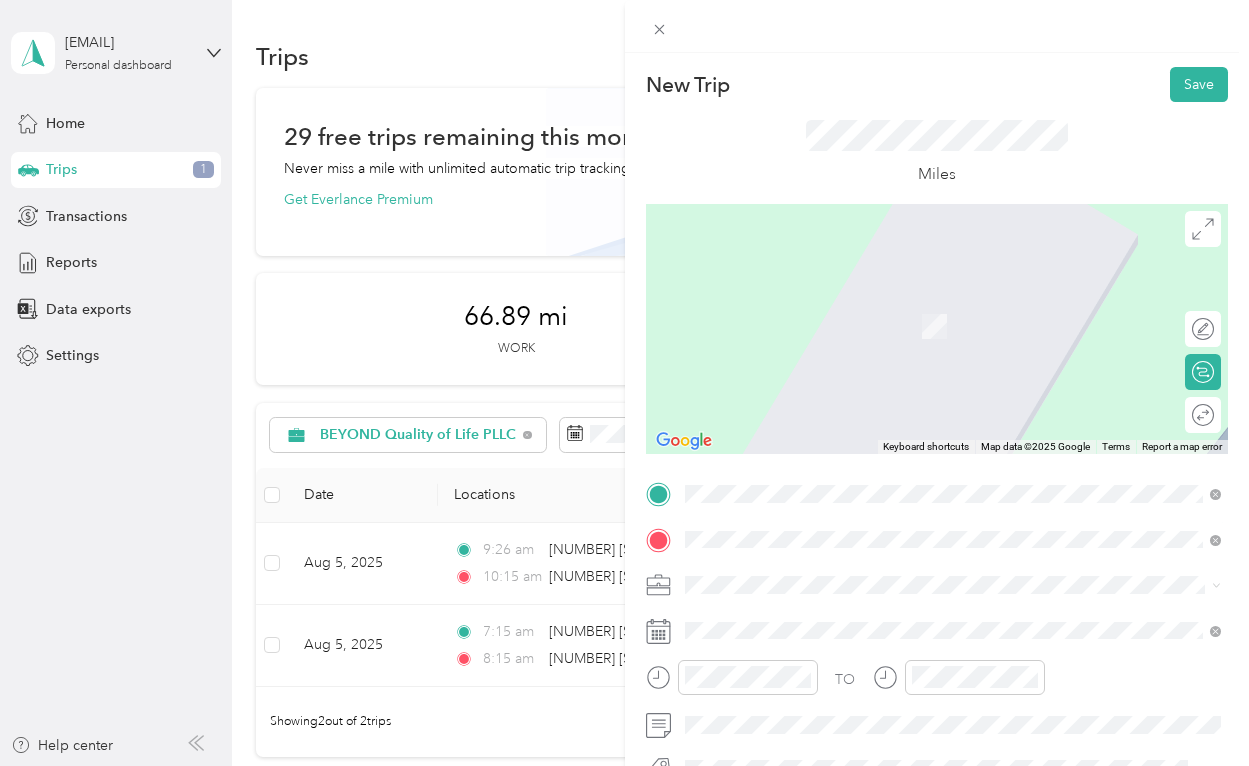 click on "[NUMBER] [STREET]
[CITY], [STATE] [POSTAL_CODE], [COUNTRY]" at bounding box center (866, 620) 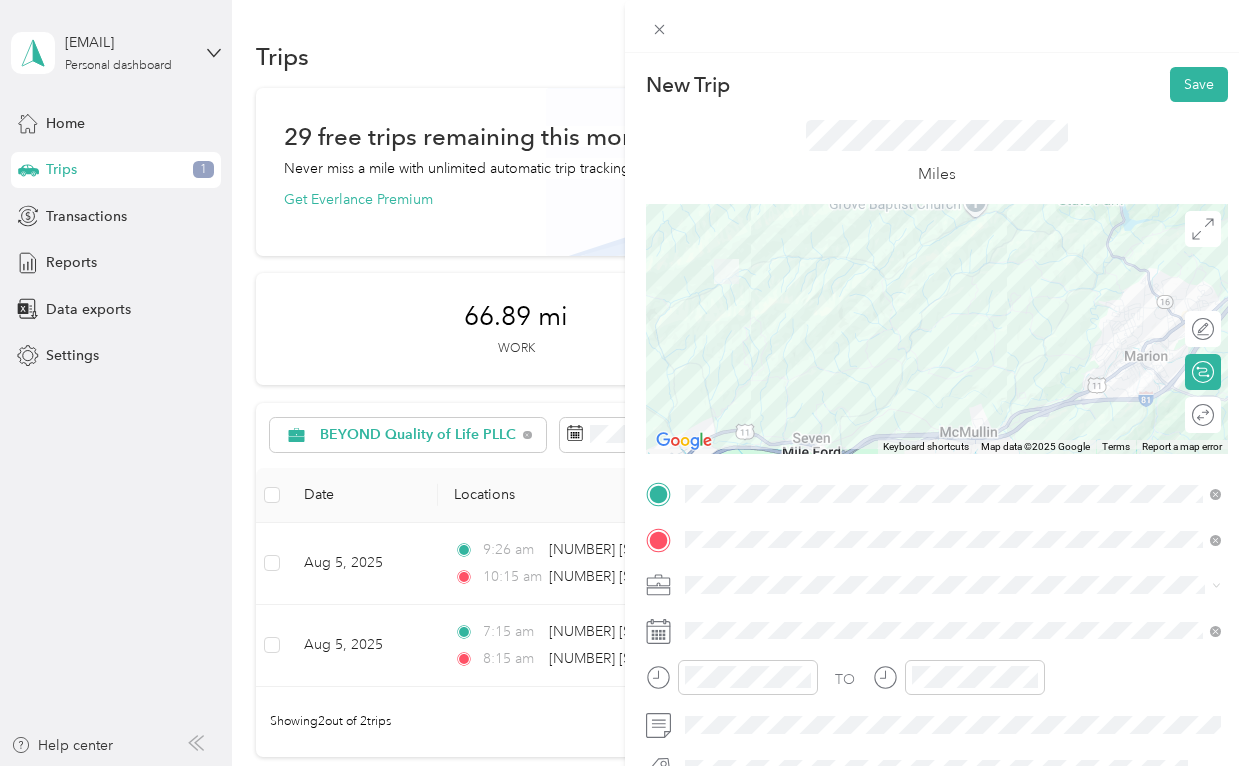 click at bounding box center [937, 329] 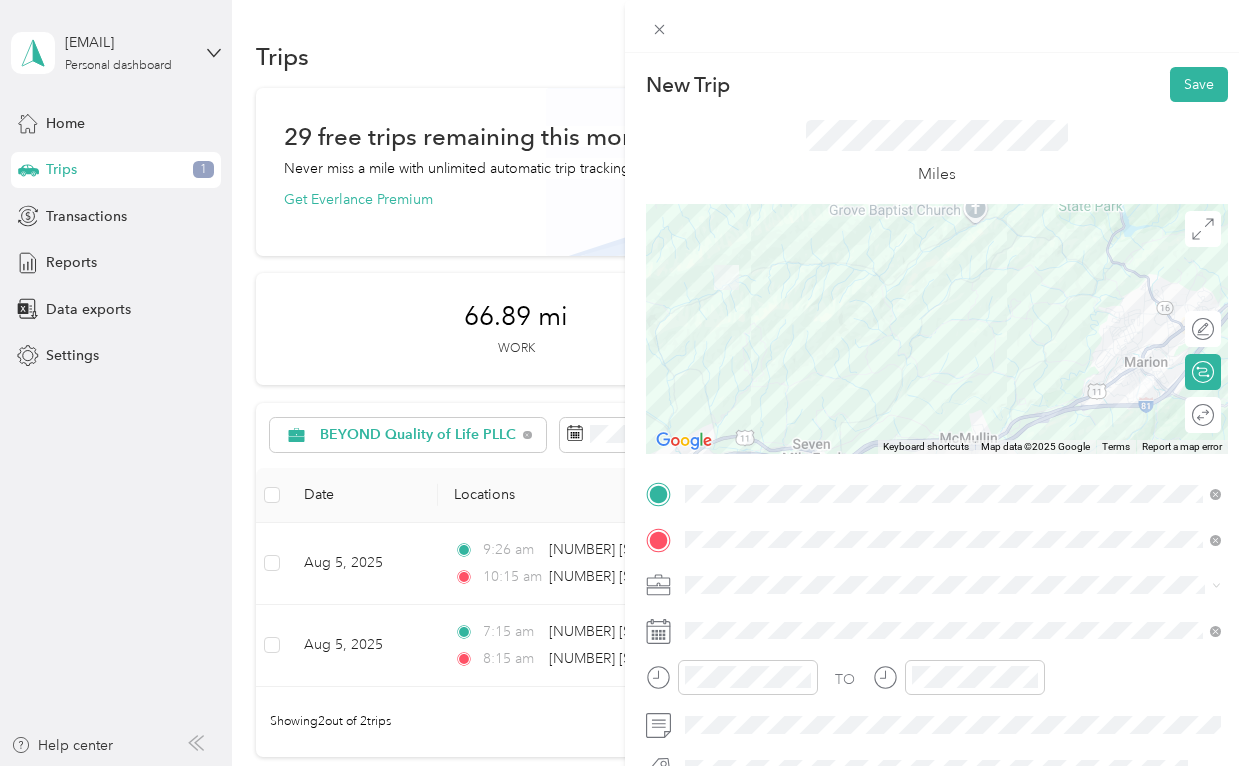click at bounding box center [937, 329] 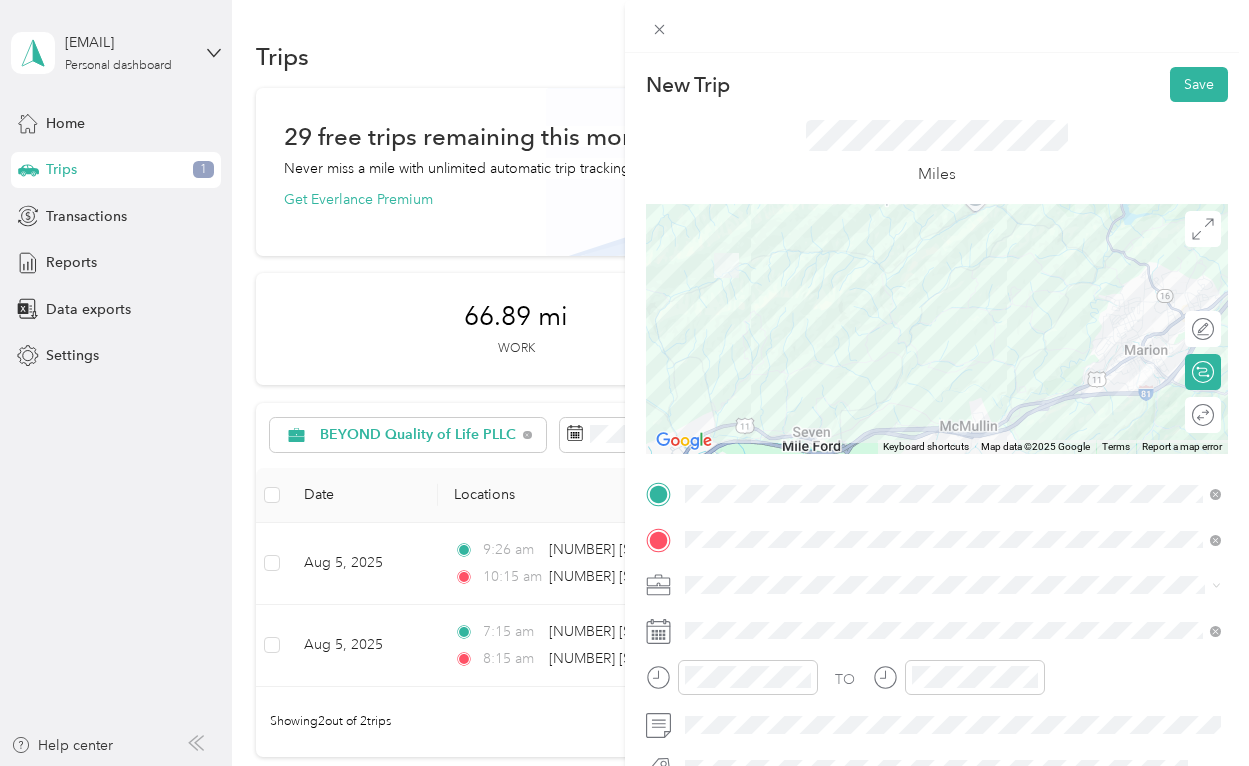 click at bounding box center (937, 329) 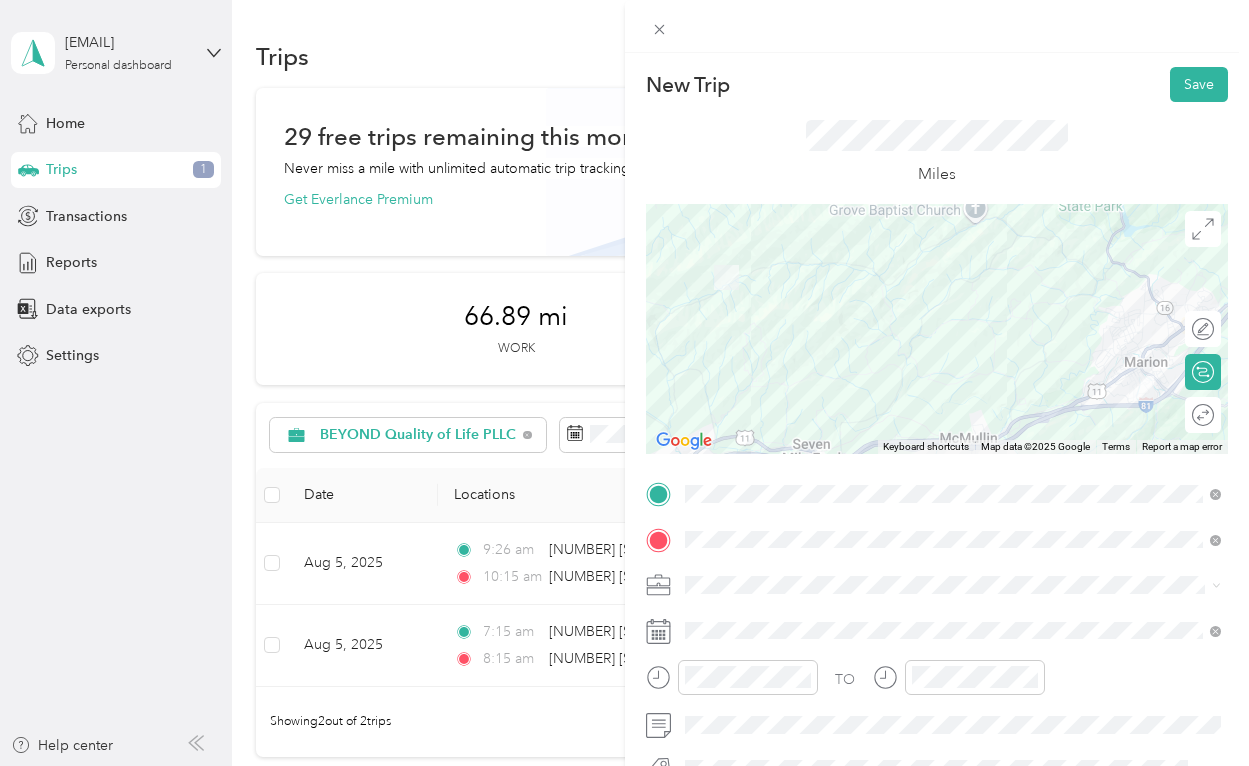 click at bounding box center [937, 329] 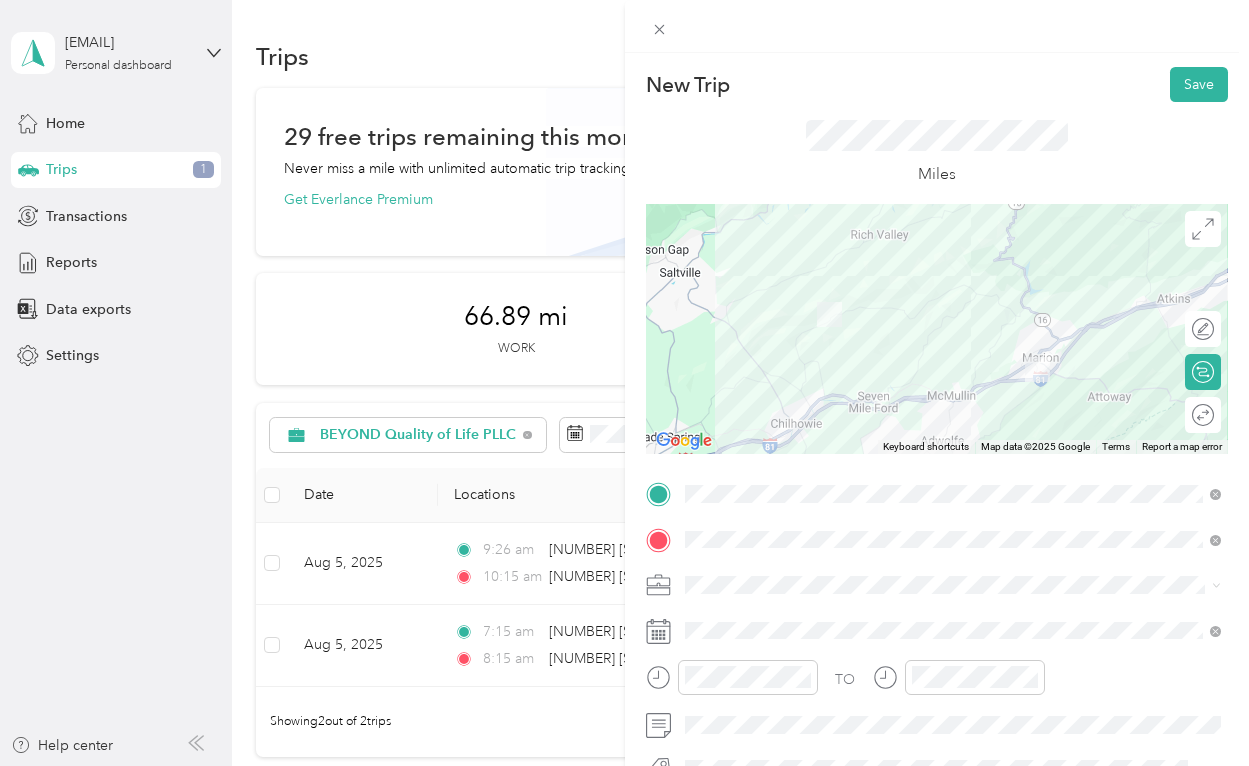 click at bounding box center (937, 329) 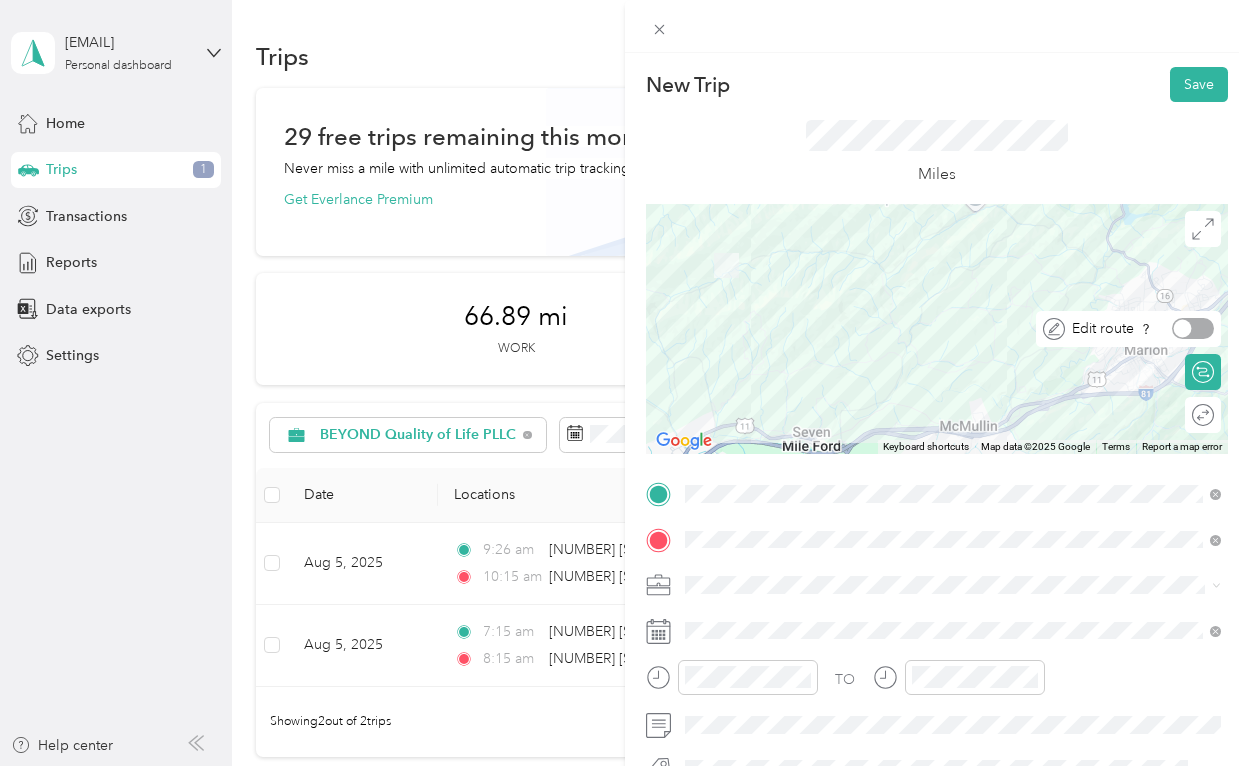 click at bounding box center [1193, 328] 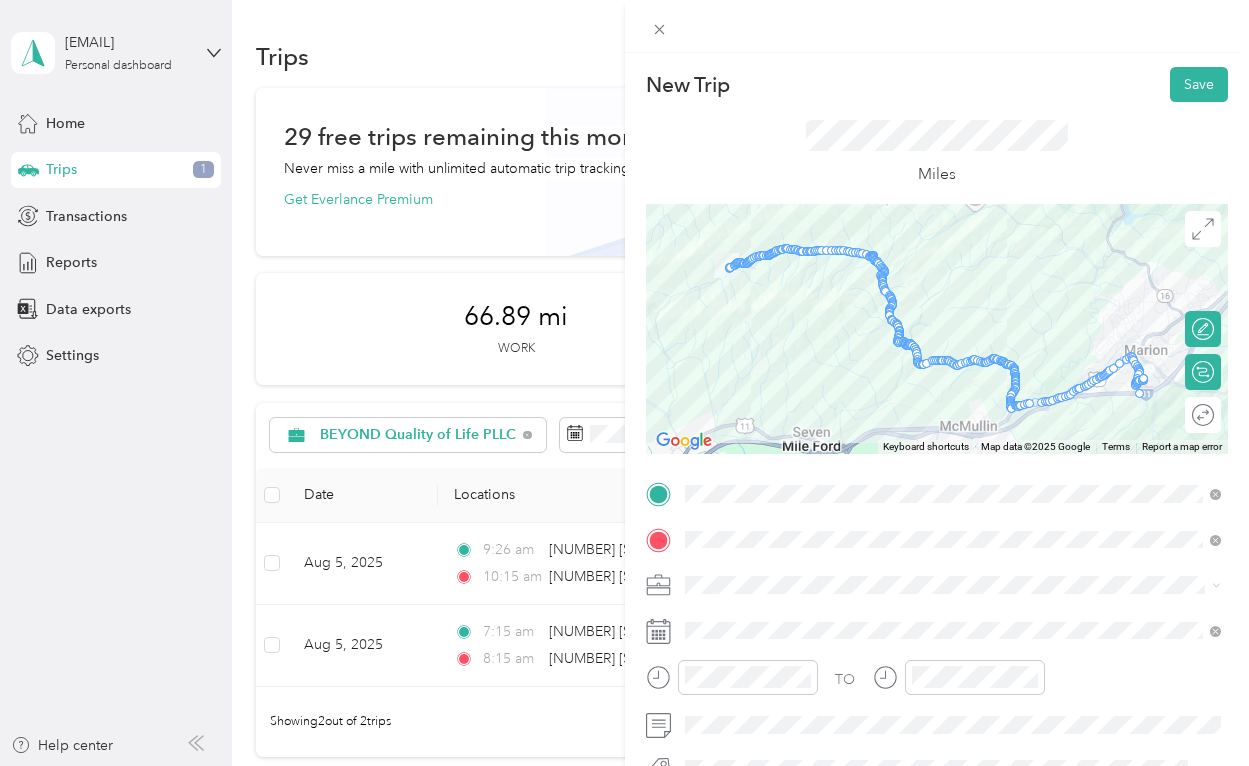 drag, startPoint x: 1117, startPoint y: 364, endPoint x: 1136, endPoint y: 395, distance: 36.359318 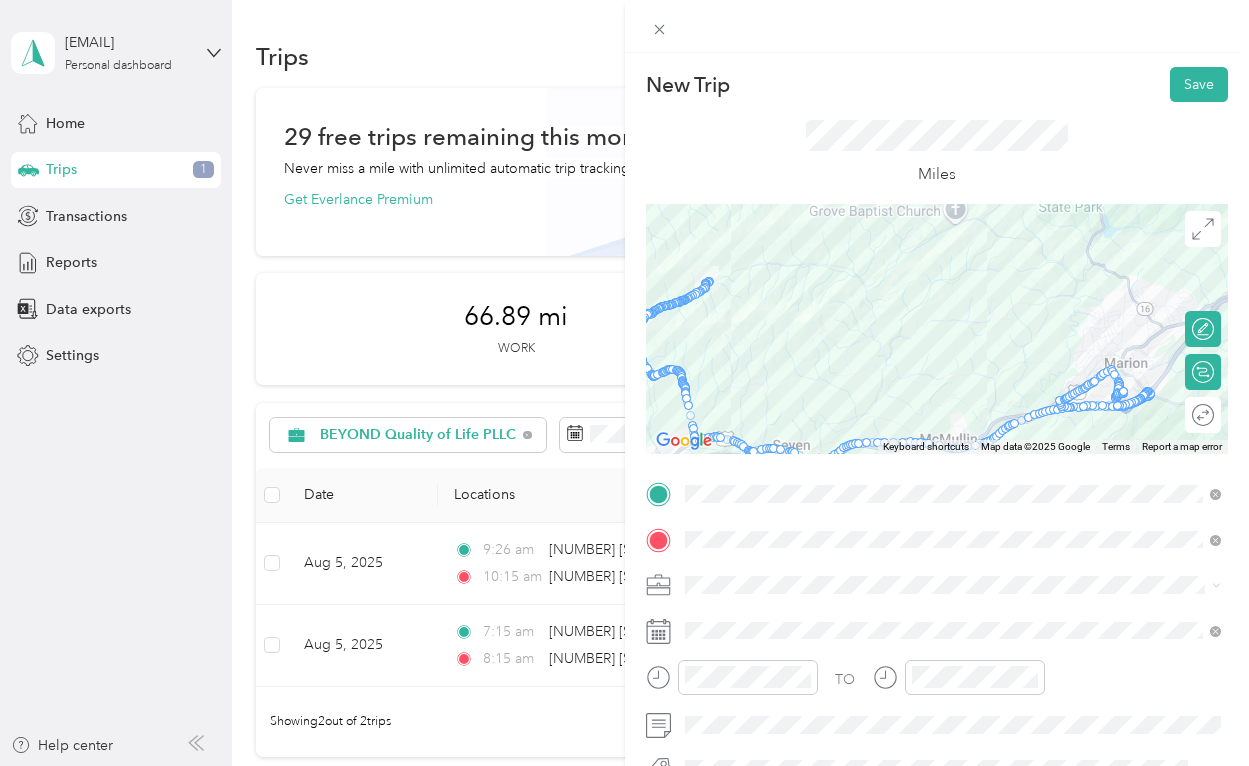 drag, startPoint x: 1139, startPoint y: 370, endPoint x: 1121, endPoint y: 383, distance: 22.203604 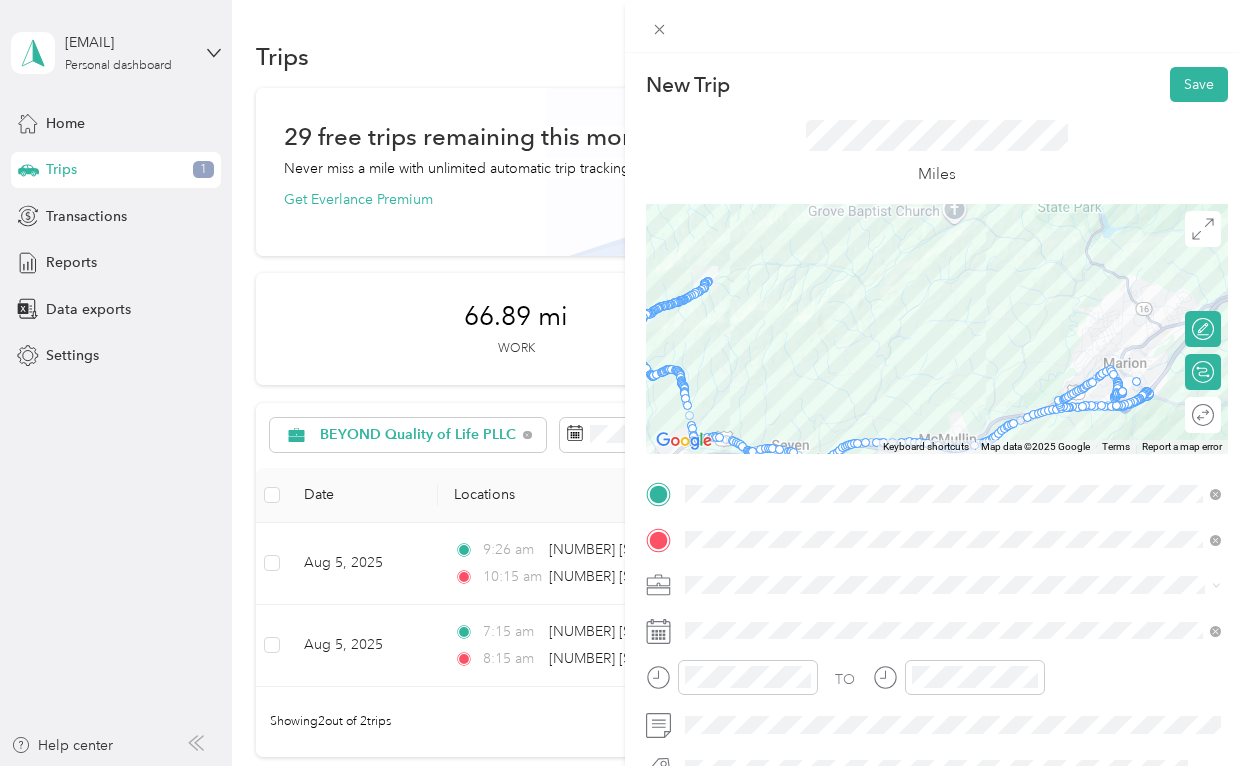 drag, startPoint x: 1088, startPoint y: 384, endPoint x: 1134, endPoint y: 384, distance: 46 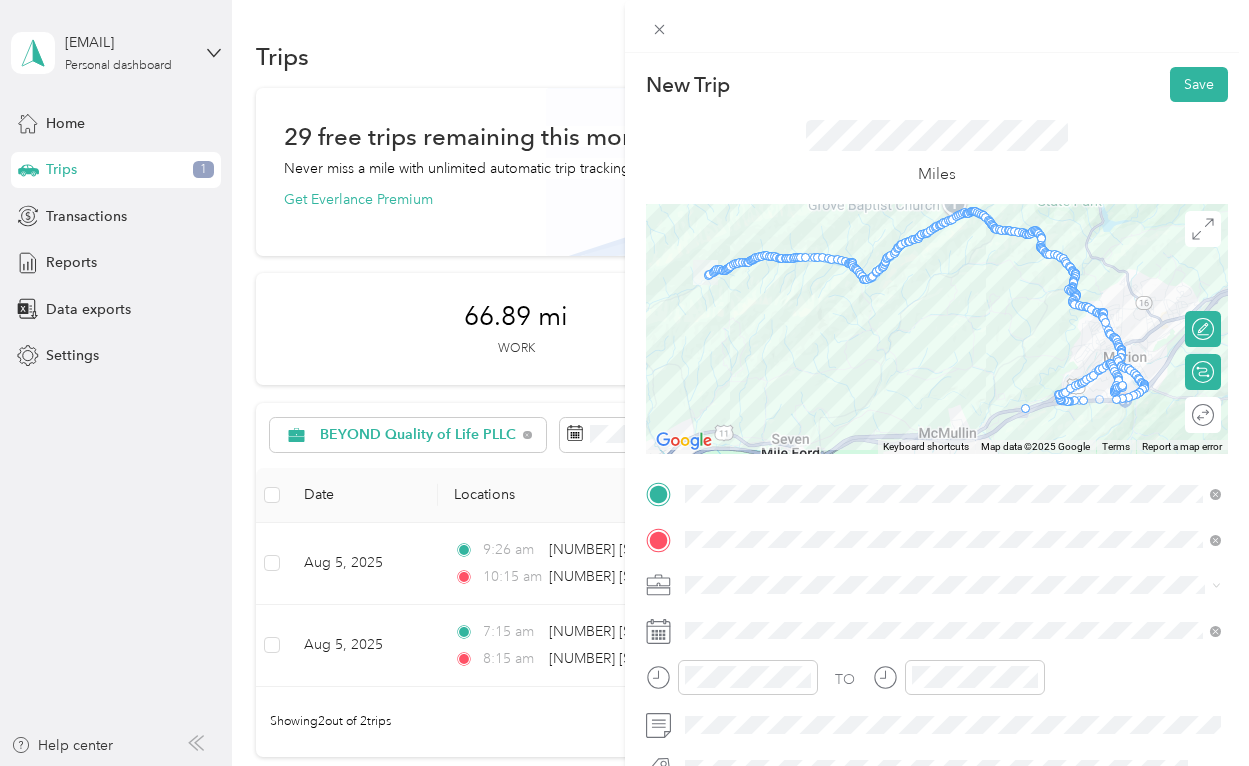 drag, startPoint x: 1041, startPoint y: 245, endPoint x: 1025, endPoint y: 410, distance: 165.77394 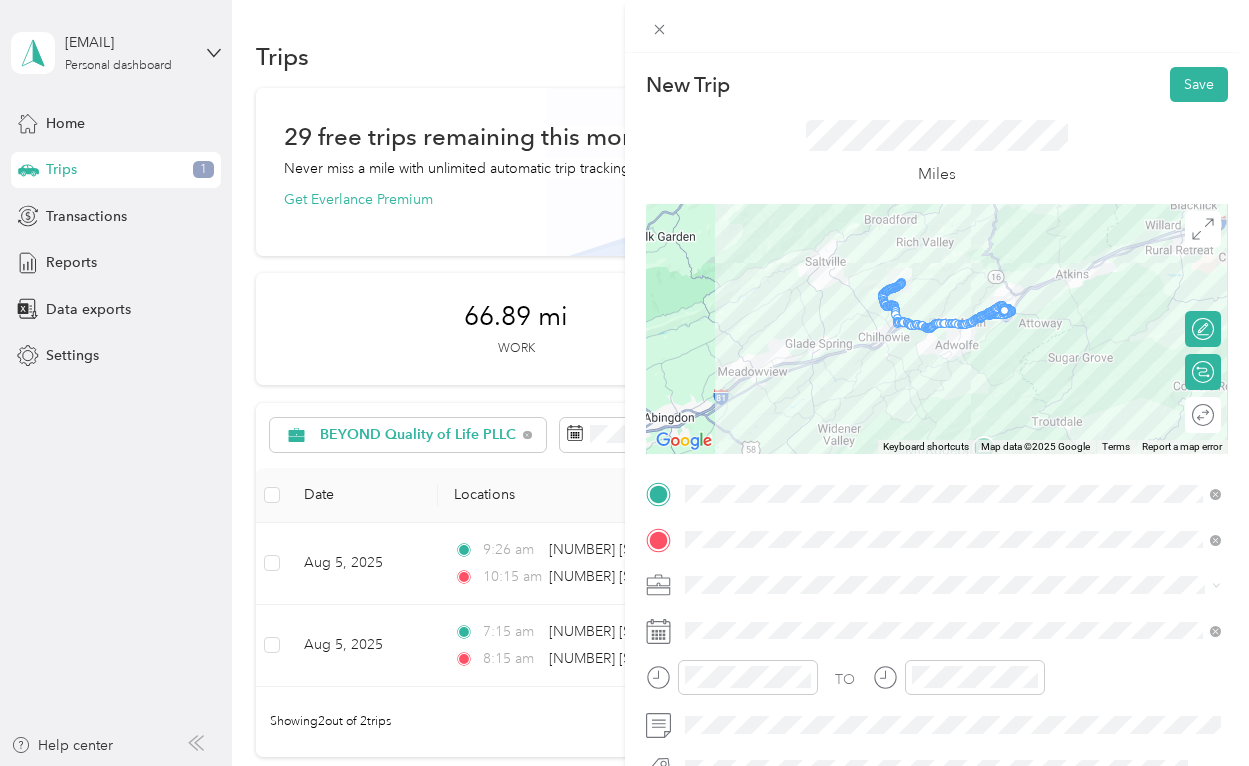 drag, startPoint x: 1020, startPoint y: 377, endPoint x: 967, endPoint y: 286, distance: 105.30907 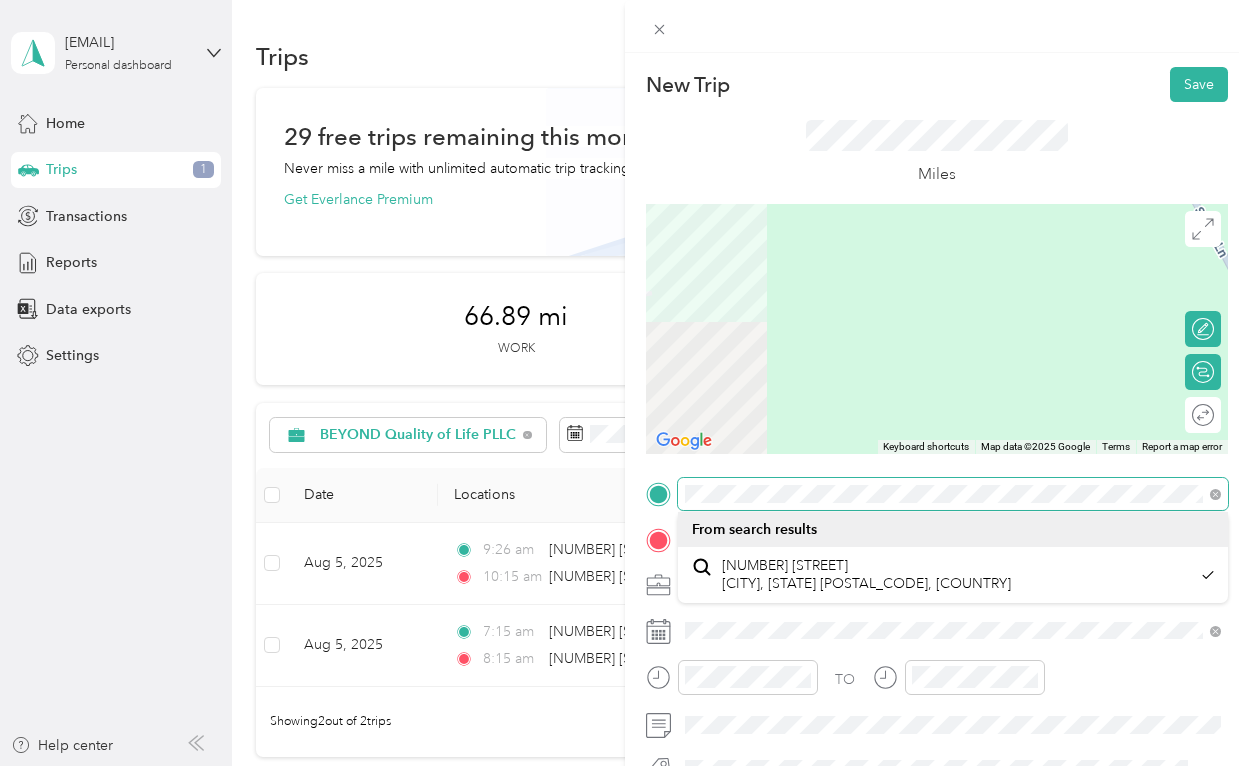 drag, startPoint x: 771, startPoint y: 299, endPoint x: 930, endPoint y: 432, distance: 207.29207 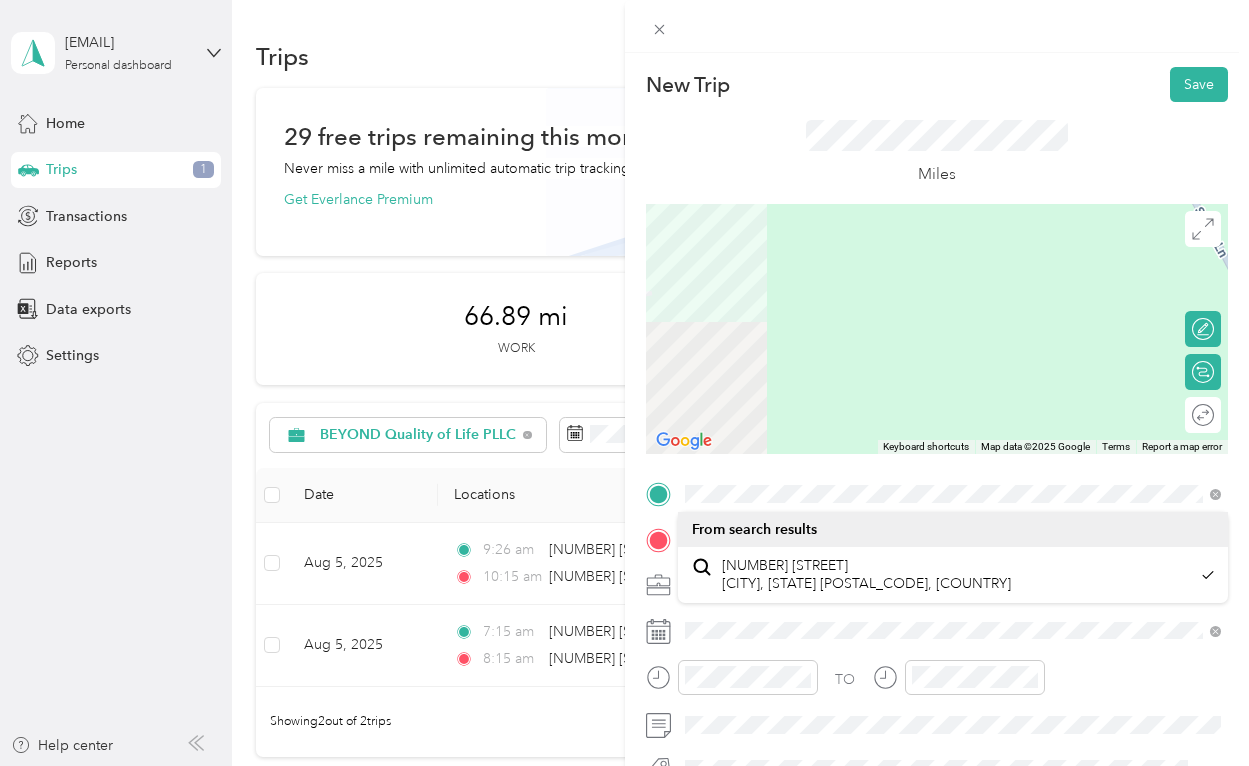click at bounding box center [937, 329] 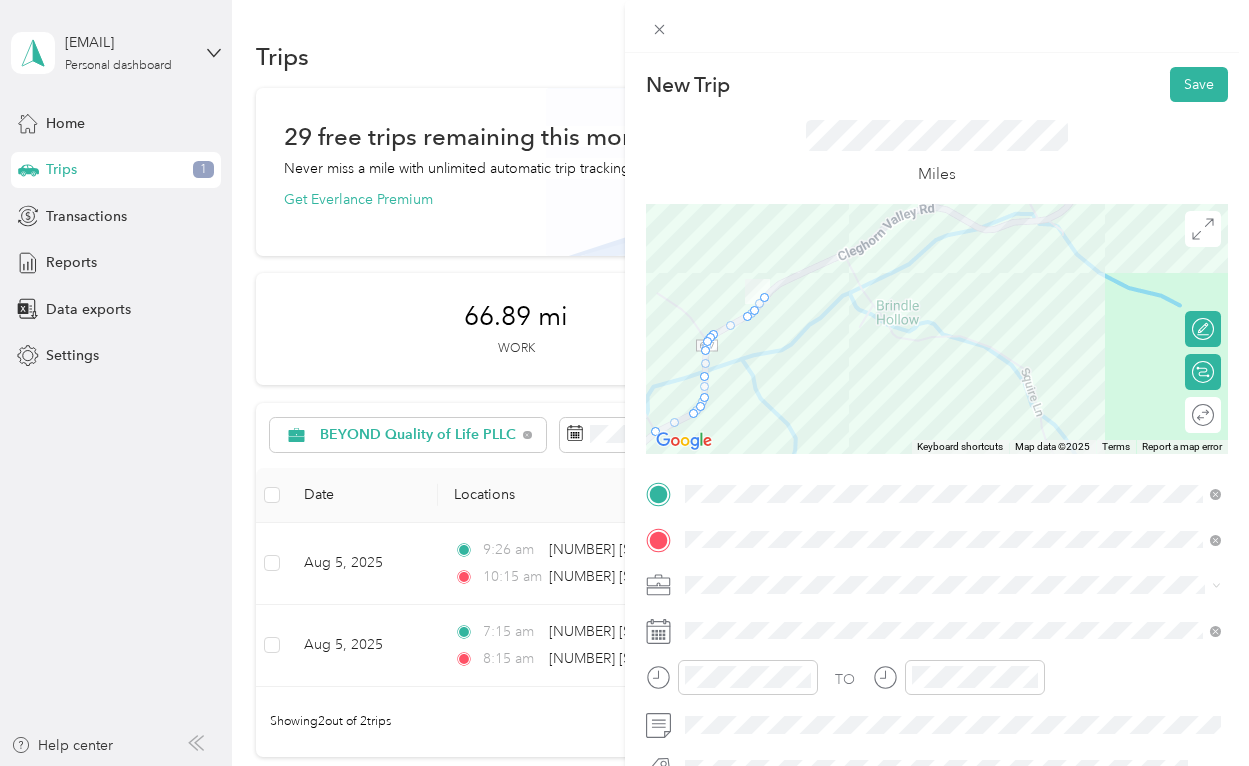 drag, startPoint x: 777, startPoint y: 260, endPoint x: 828, endPoint y: 459, distance: 205.43126 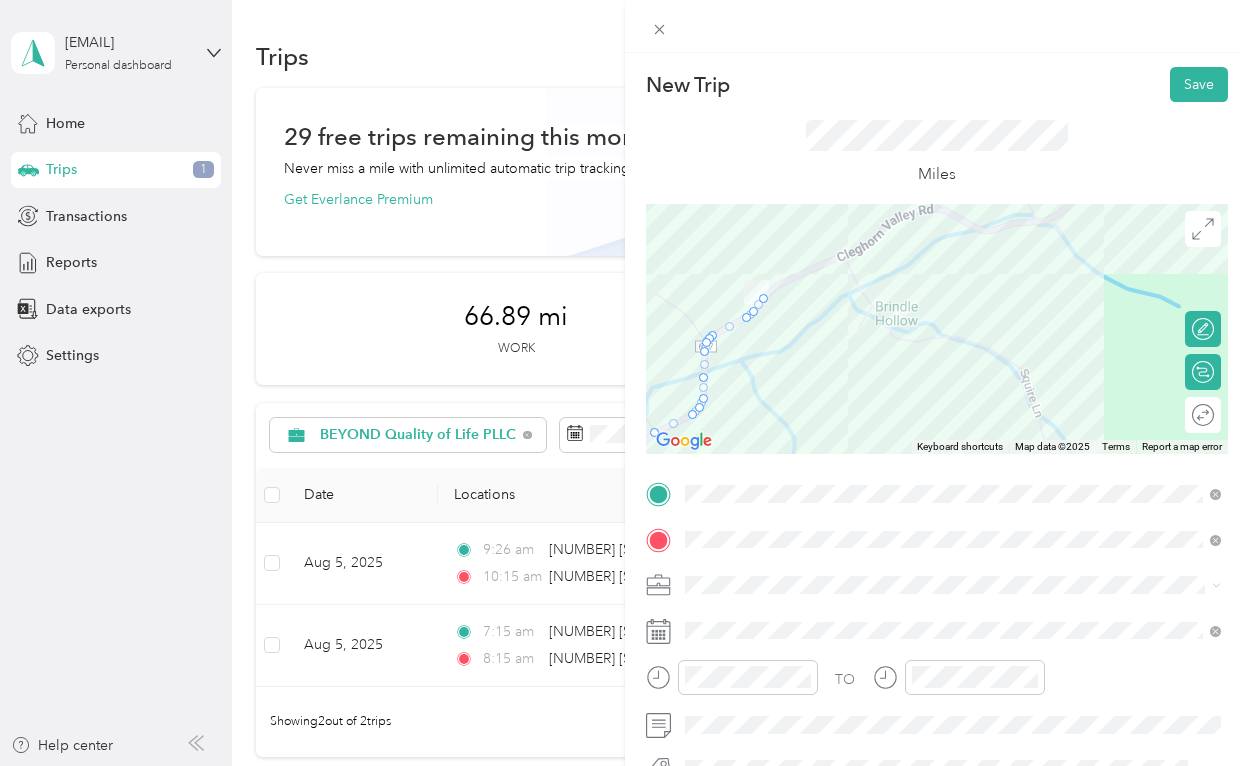click at bounding box center (937, 329) 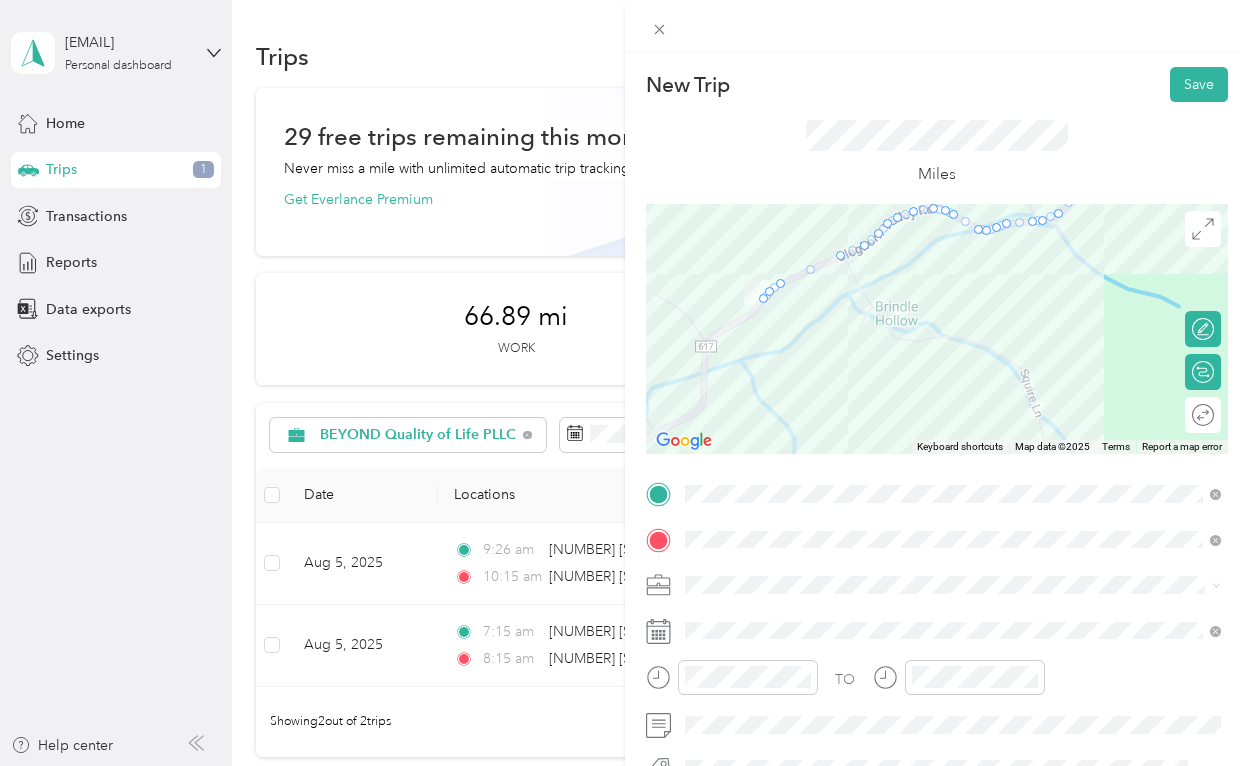 click at bounding box center [937, 329] 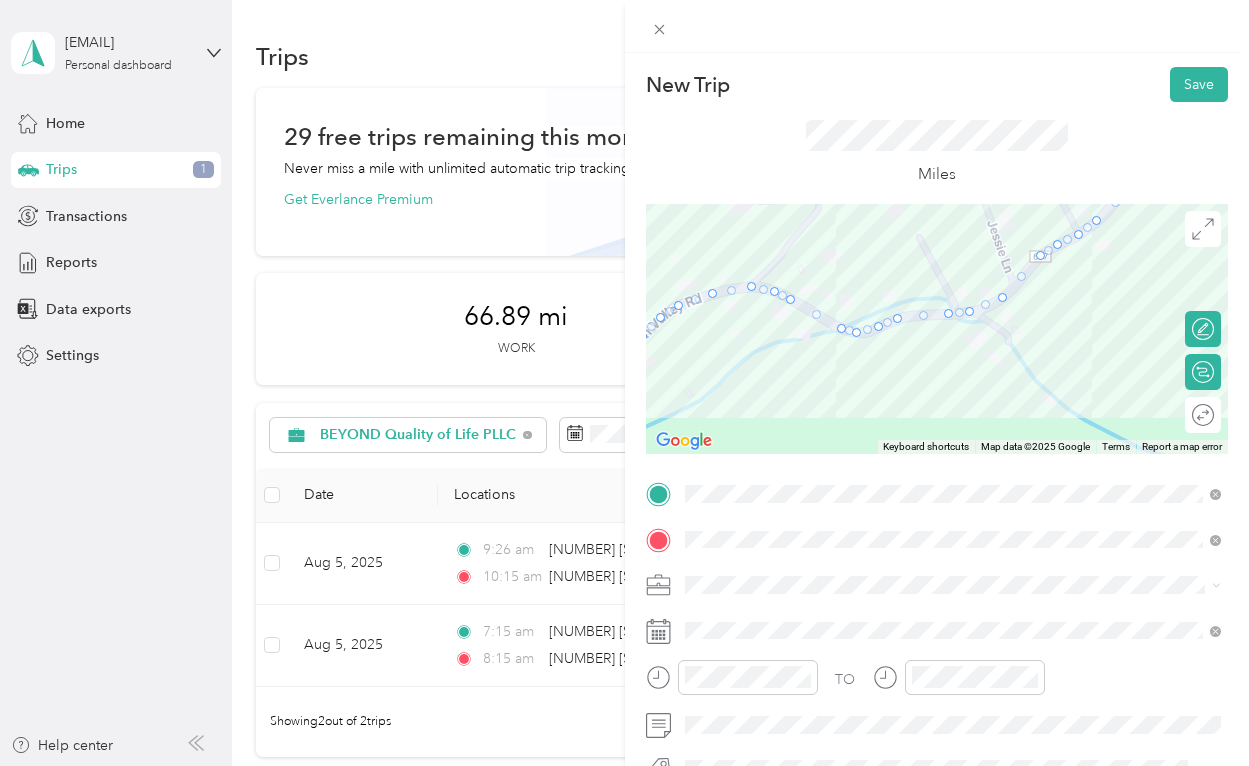 drag, startPoint x: 1036, startPoint y: 286, endPoint x: 740, endPoint y: 414, distance: 322.4903 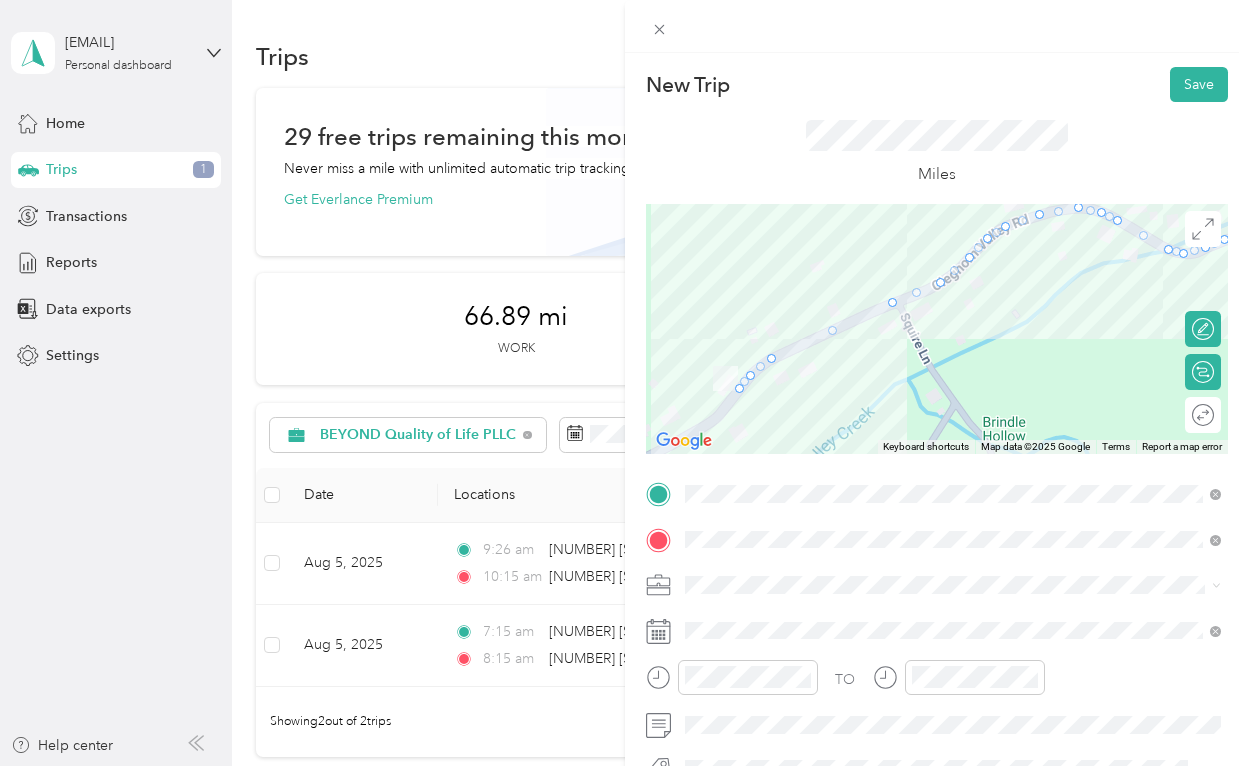 drag, startPoint x: 734, startPoint y: 407, endPoint x: 1082, endPoint y: 324, distance: 357.7611 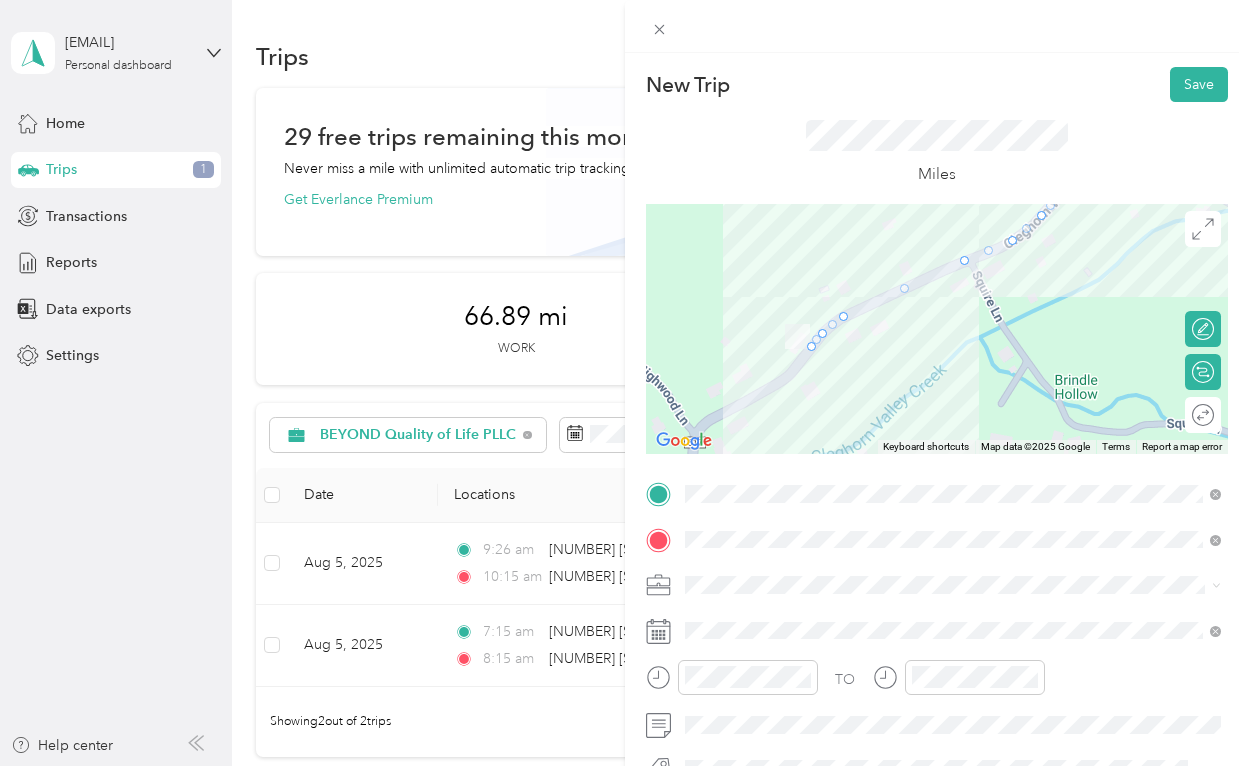drag, startPoint x: 880, startPoint y: 359, endPoint x: 953, endPoint y: 322, distance: 81.84131 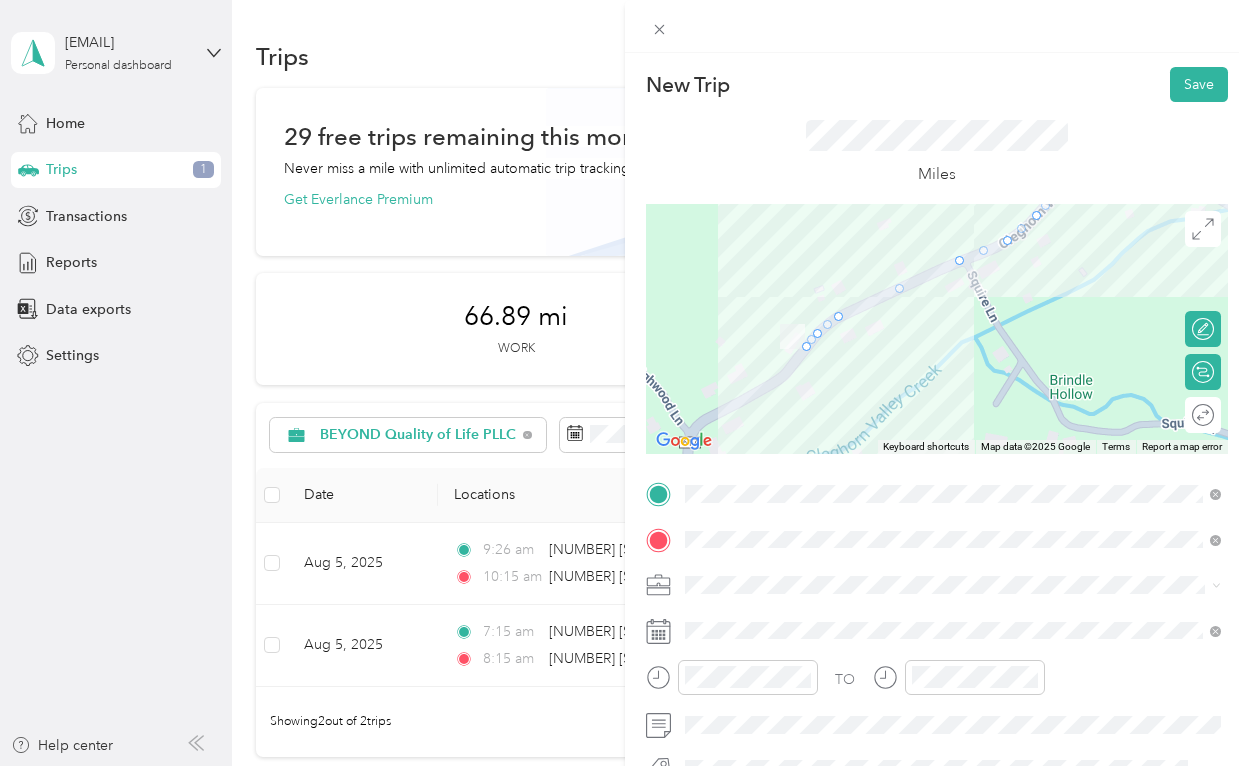 click at bounding box center [937, 329] 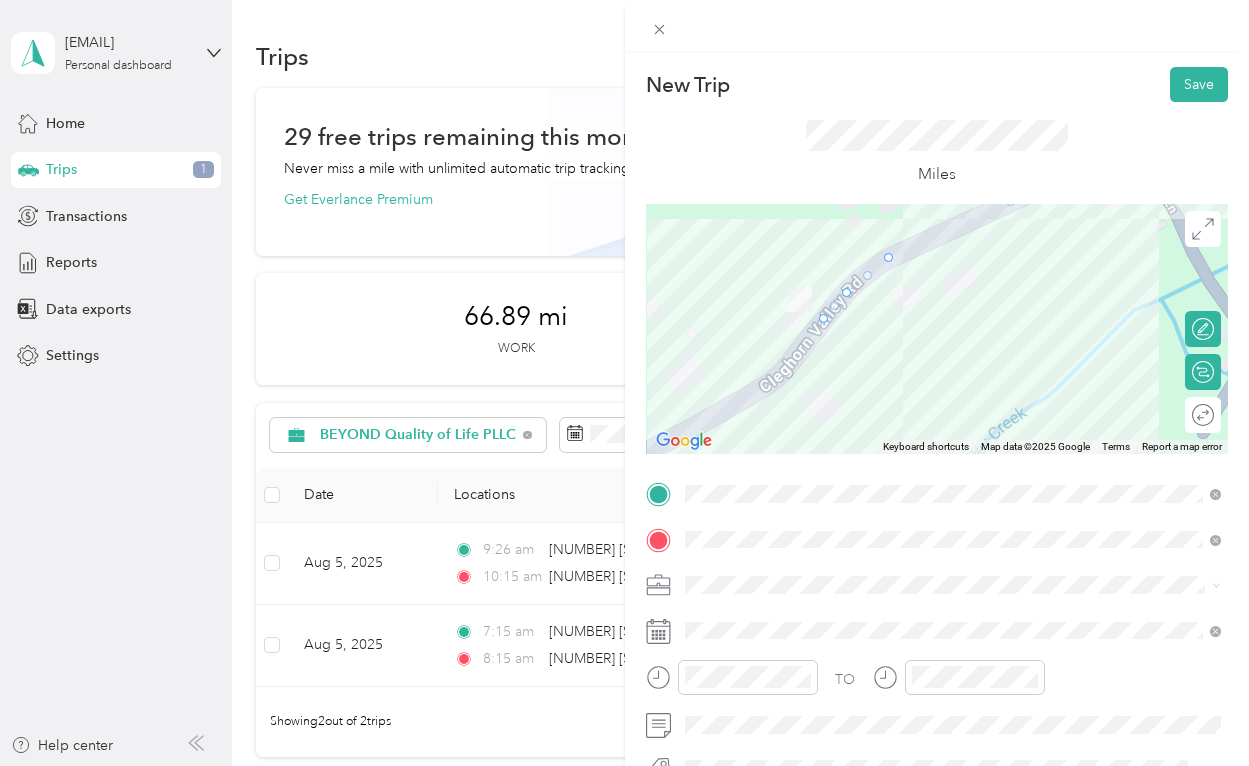 click at bounding box center [937, 329] 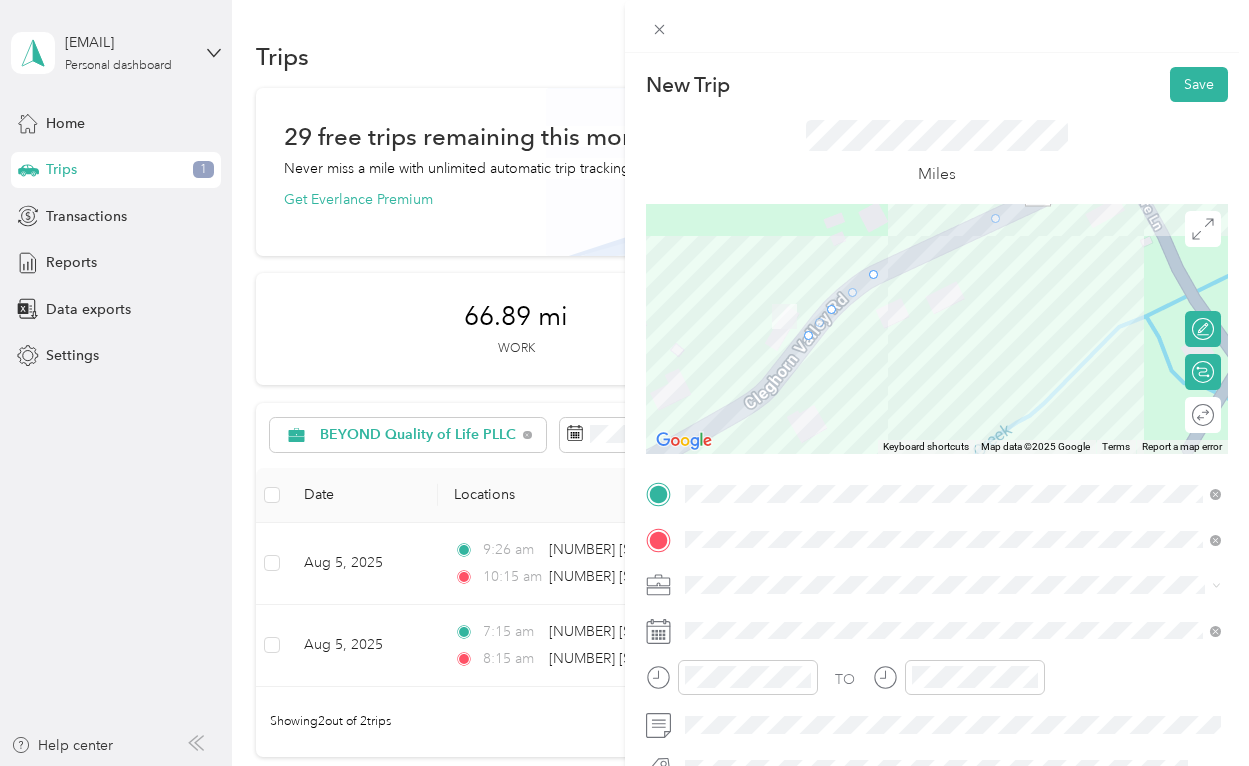 drag, startPoint x: 854, startPoint y: 288, endPoint x: 839, endPoint y: 308, distance: 25 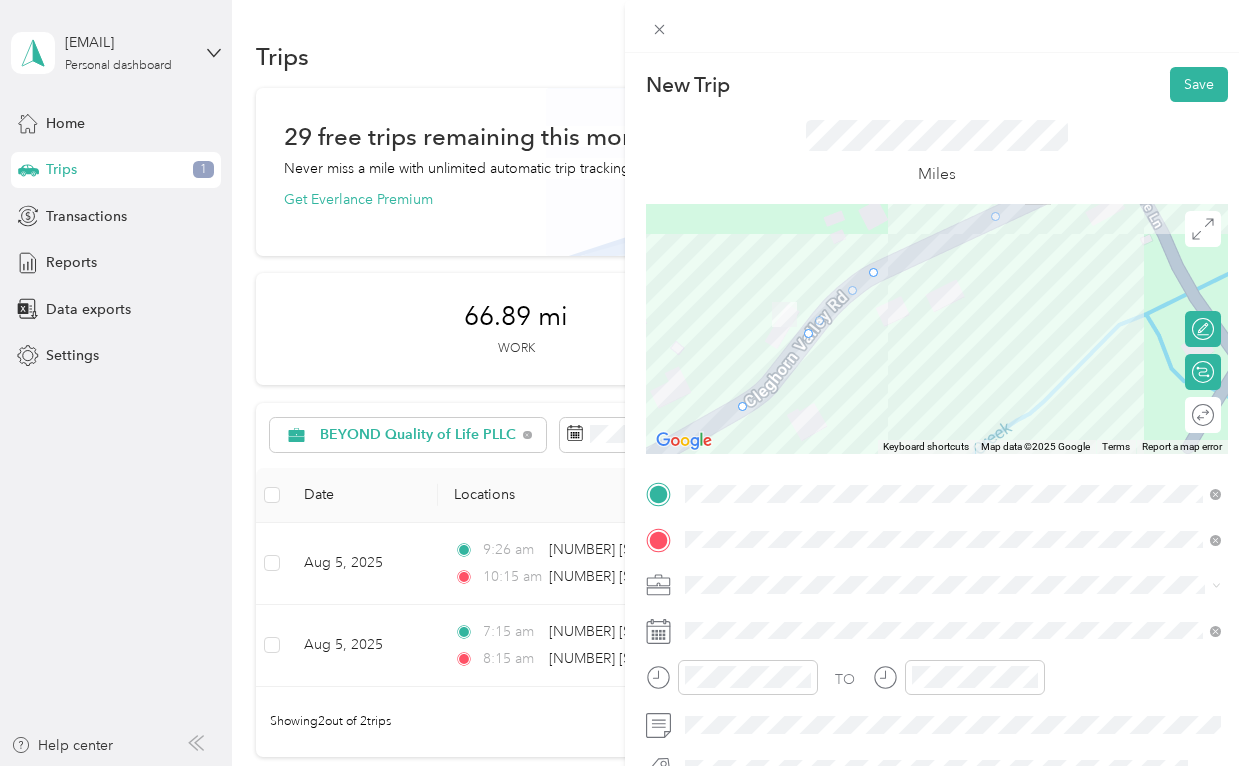 drag, startPoint x: 832, startPoint y: 308, endPoint x: 745, endPoint y: 409, distance: 133.30417 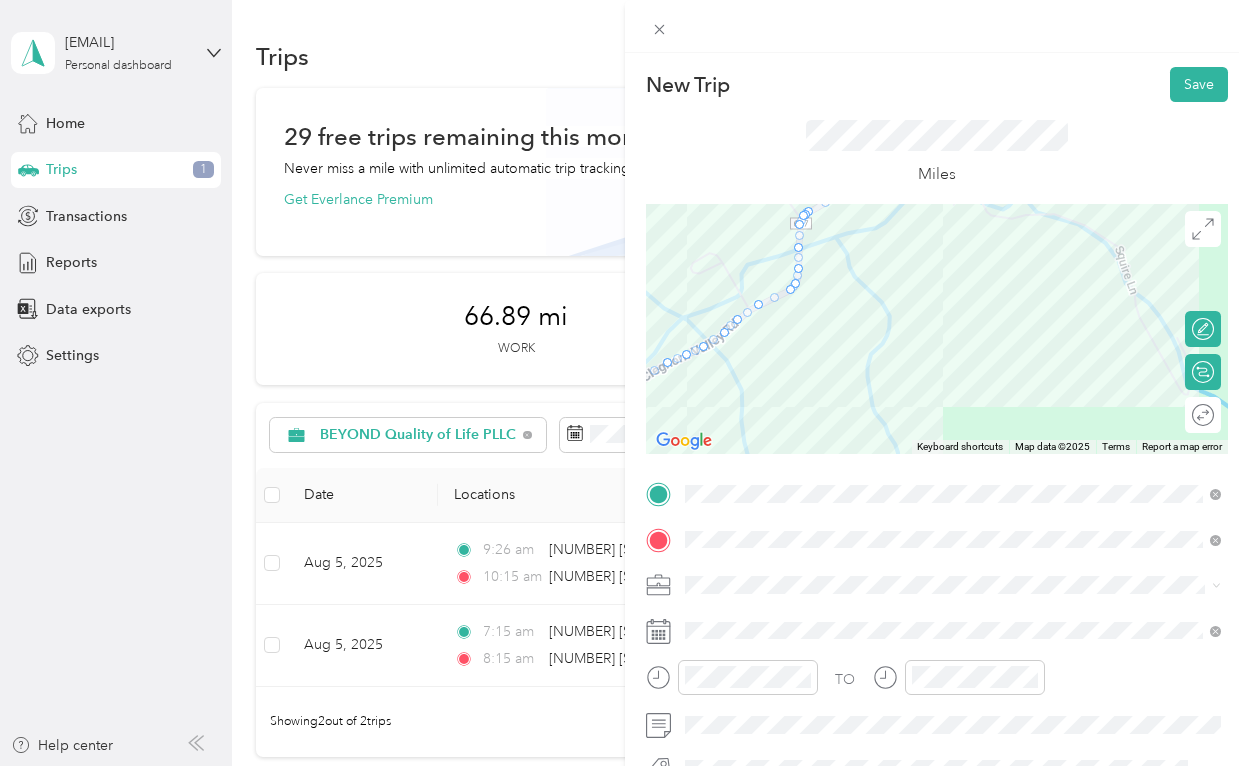 drag, startPoint x: 886, startPoint y: 407, endPoint x: 880, endPoint y: 229, distance: 178.10109 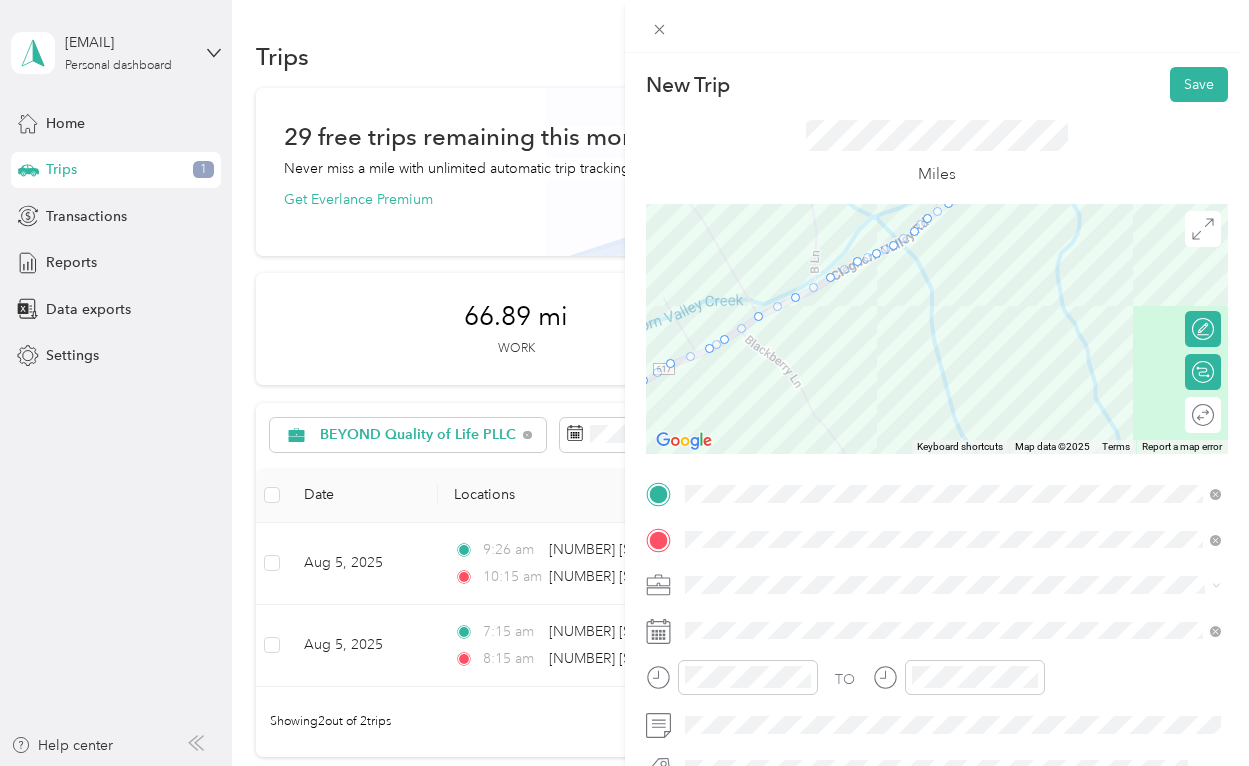 drag, startPoint x: 810, startPoint y: 391, endPoint x: 1007, endPoint y: 286, distance: 223.2353 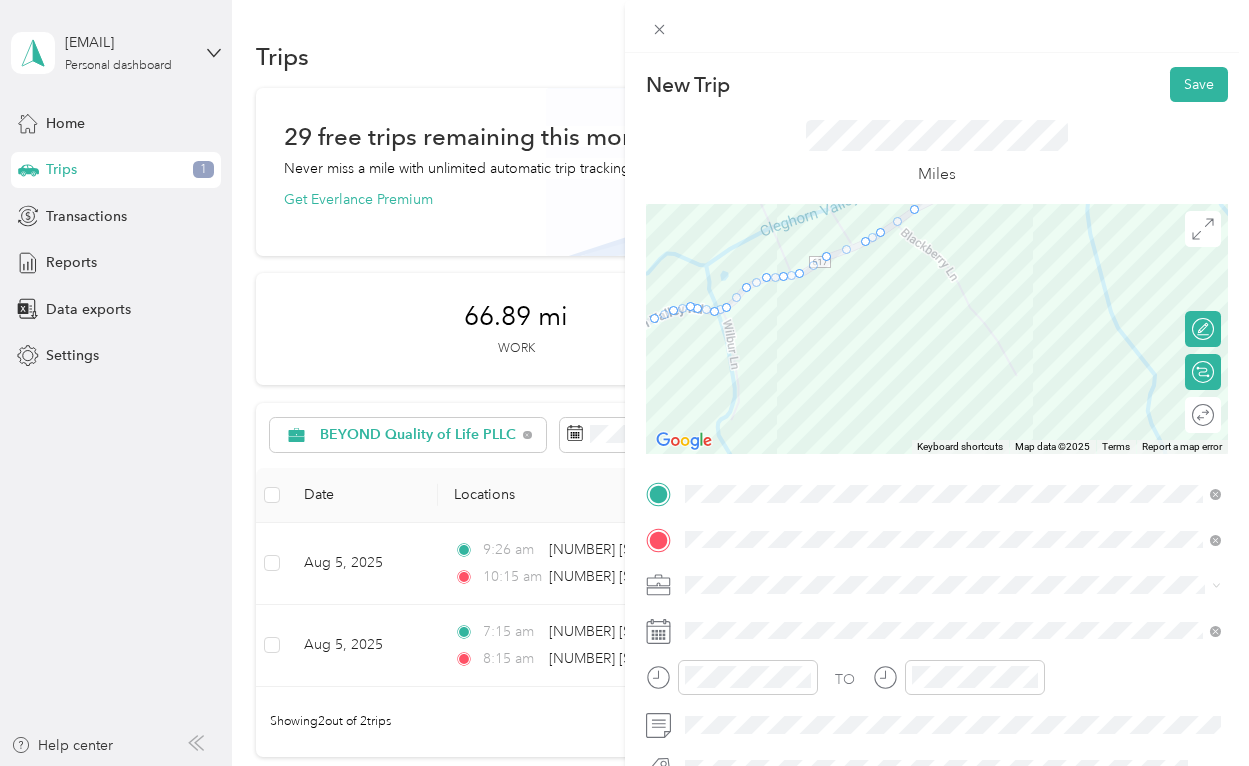 drag, startPoint x: 850, startPoint y: 391, endPoint x: 1042, endPoint y: 262, distance: 231.31148 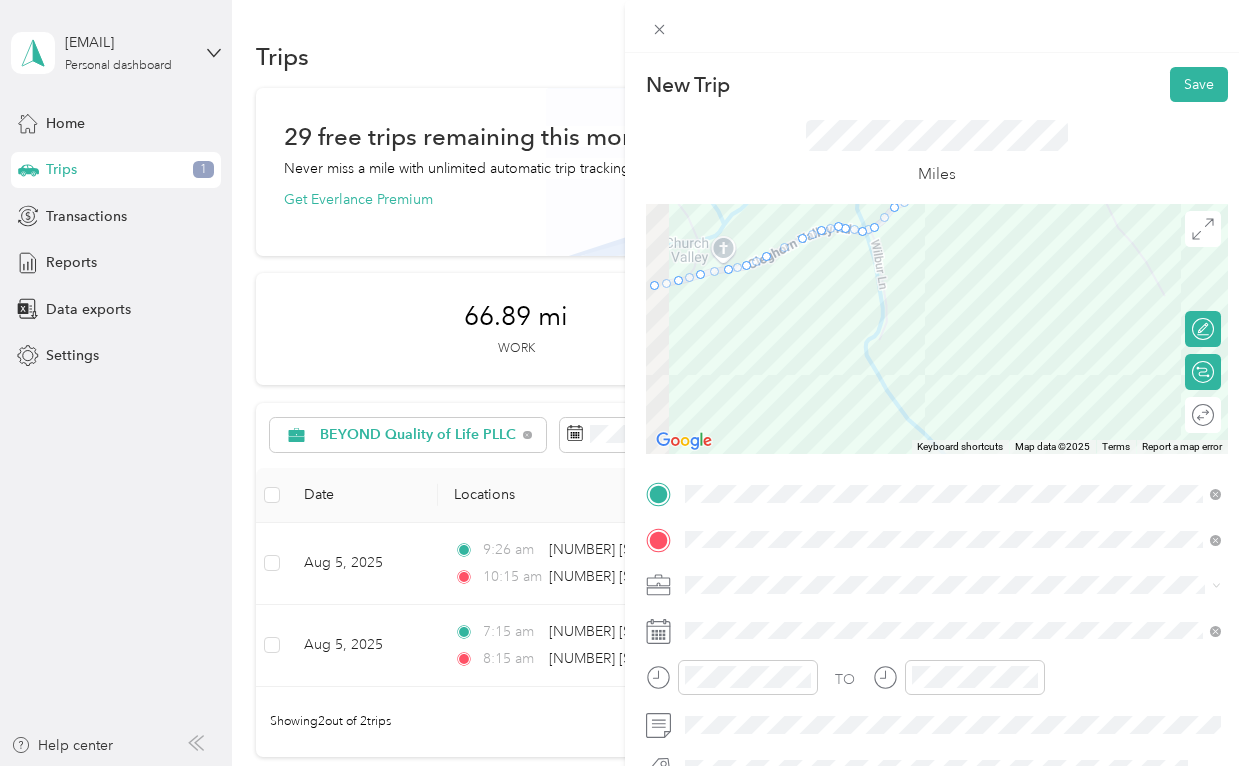 drag, startPoint x: 798, startPoint y: 338, endPoint x: 947, endPoint y: 279, distance: 160.25604 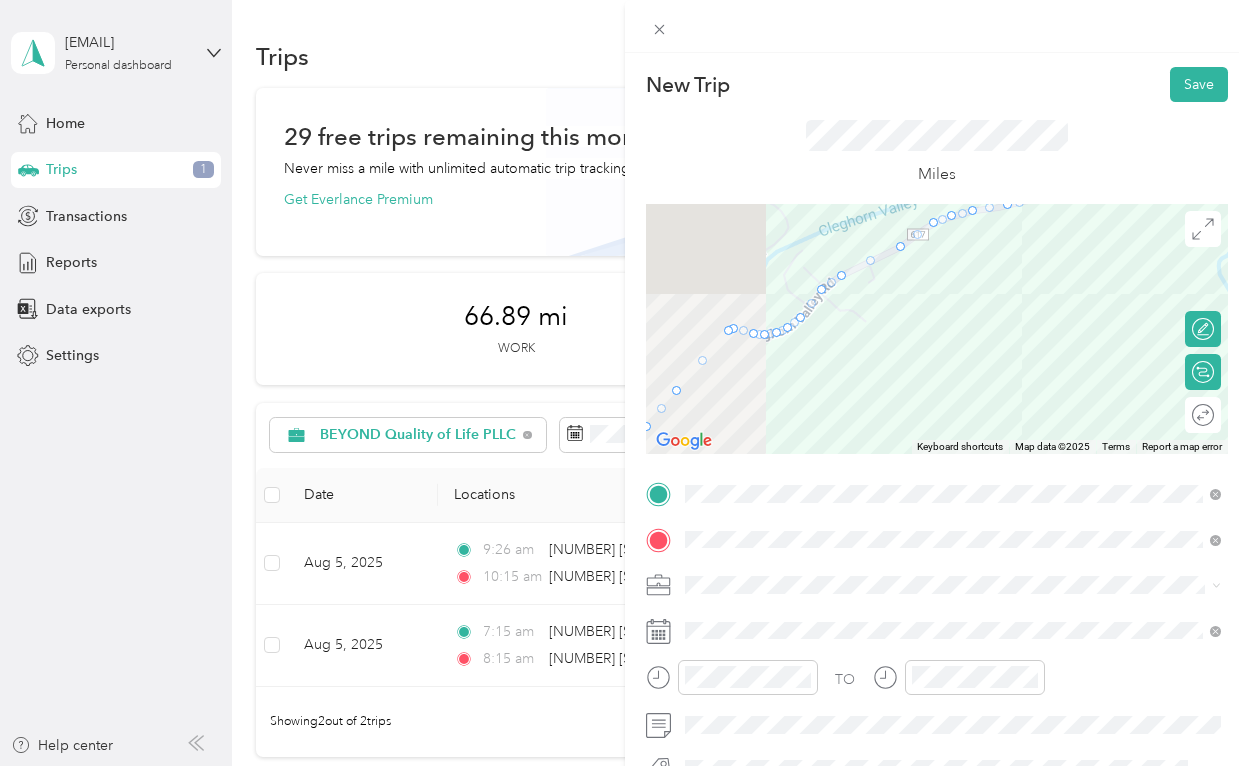 drag, startPoint x: 751, startPoint y: 365, endPoint x: 1095, endPoint y: 273, distance: 356.08987 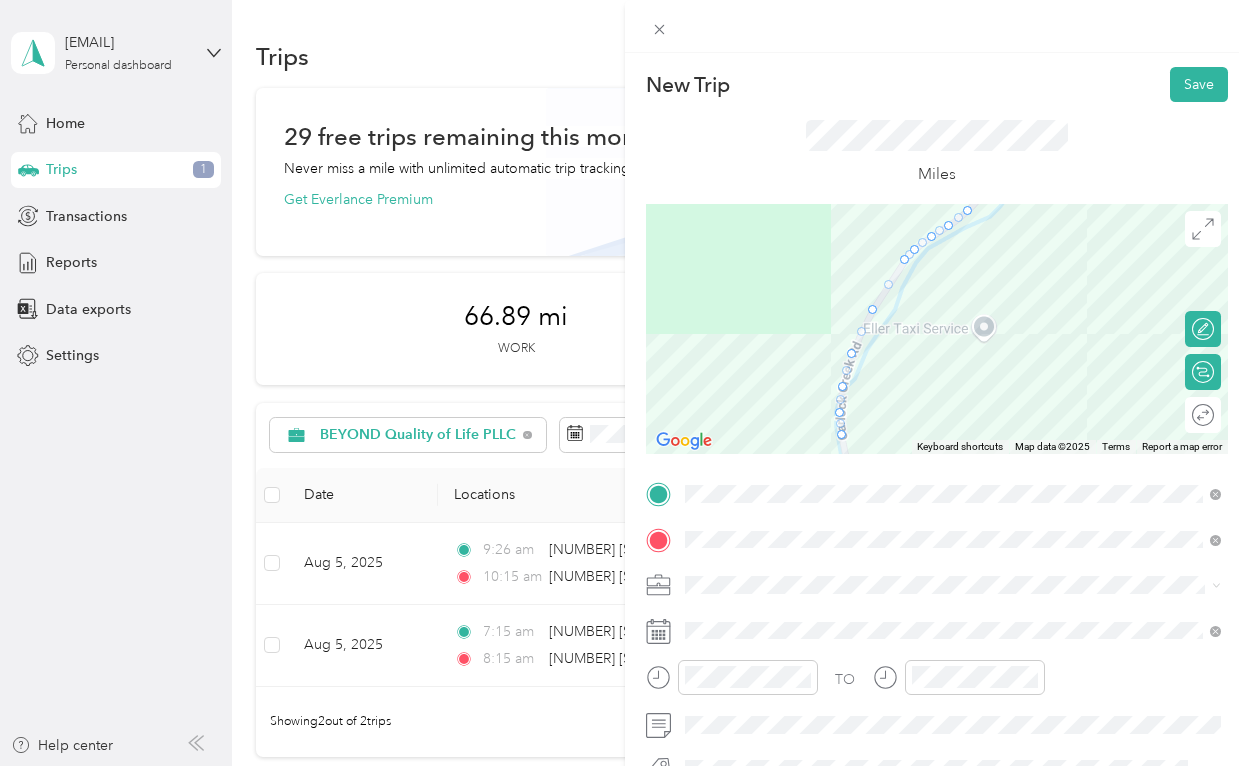 drag, startPoint x: 799, startPoint y: 362, endPoint x: 1087, endPoint y: 173, distance: 344.47787 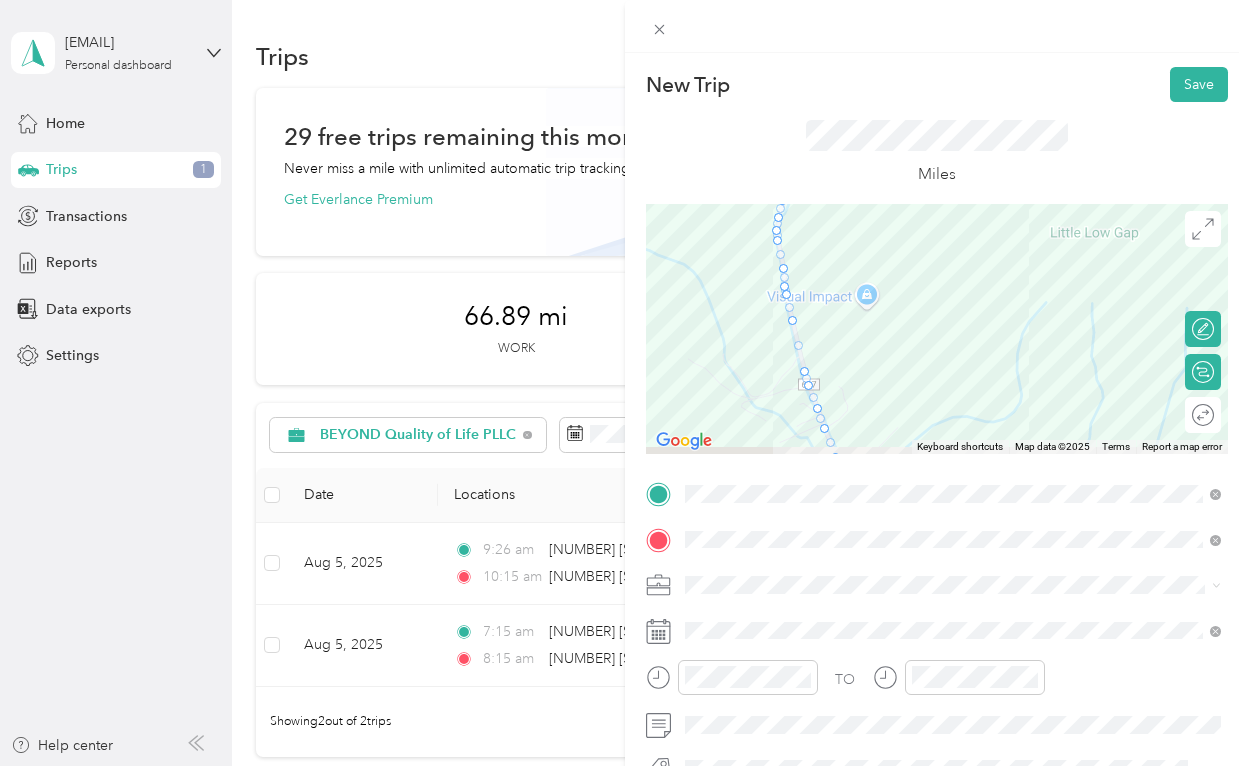 drag, startPoint x: 1032, startPoint y: 395, endPoint x: 875, endPoint y: 209, distance: 243.40295 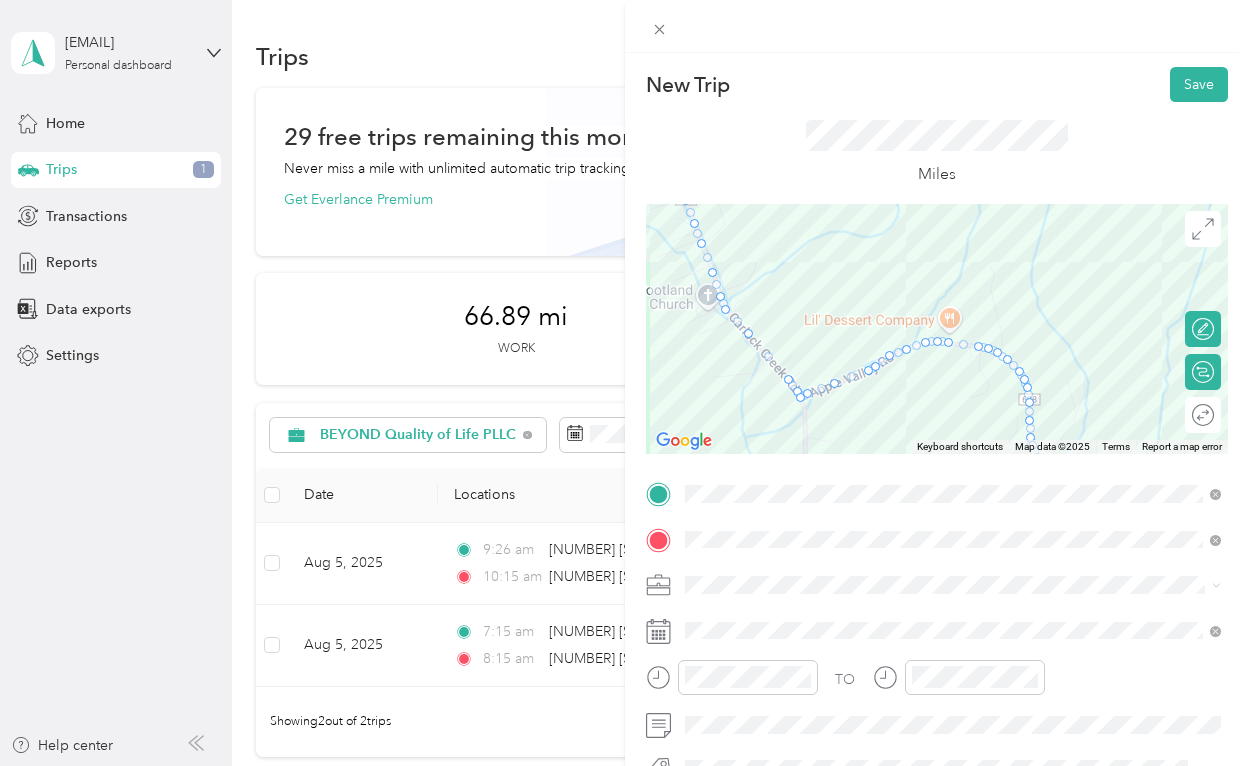 drag, startPoint x: 964, startPoint y: 352, endPoint x: 862, endPoint y: 169, distance: 209.50656 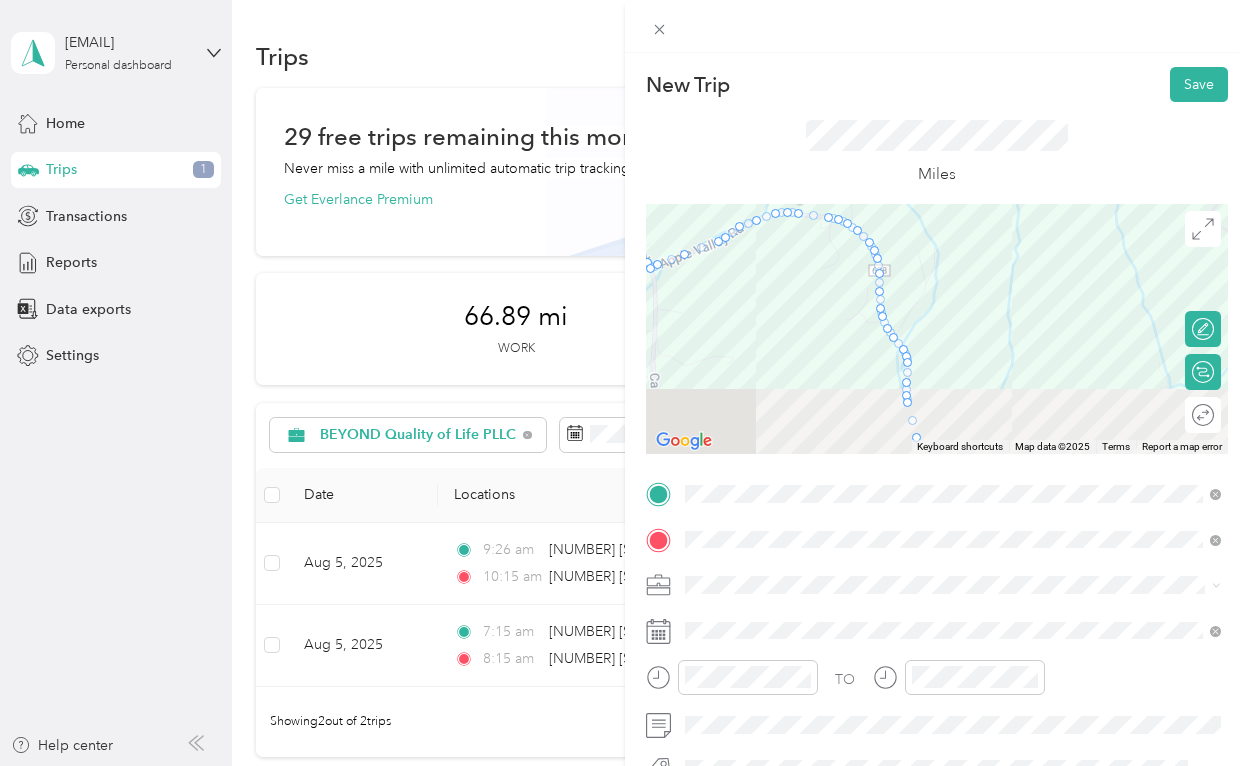 drag, startPoint x: 1065, startPoint y: 325, endPoint x: 913, endPoint y: 197, distance: 198.71588 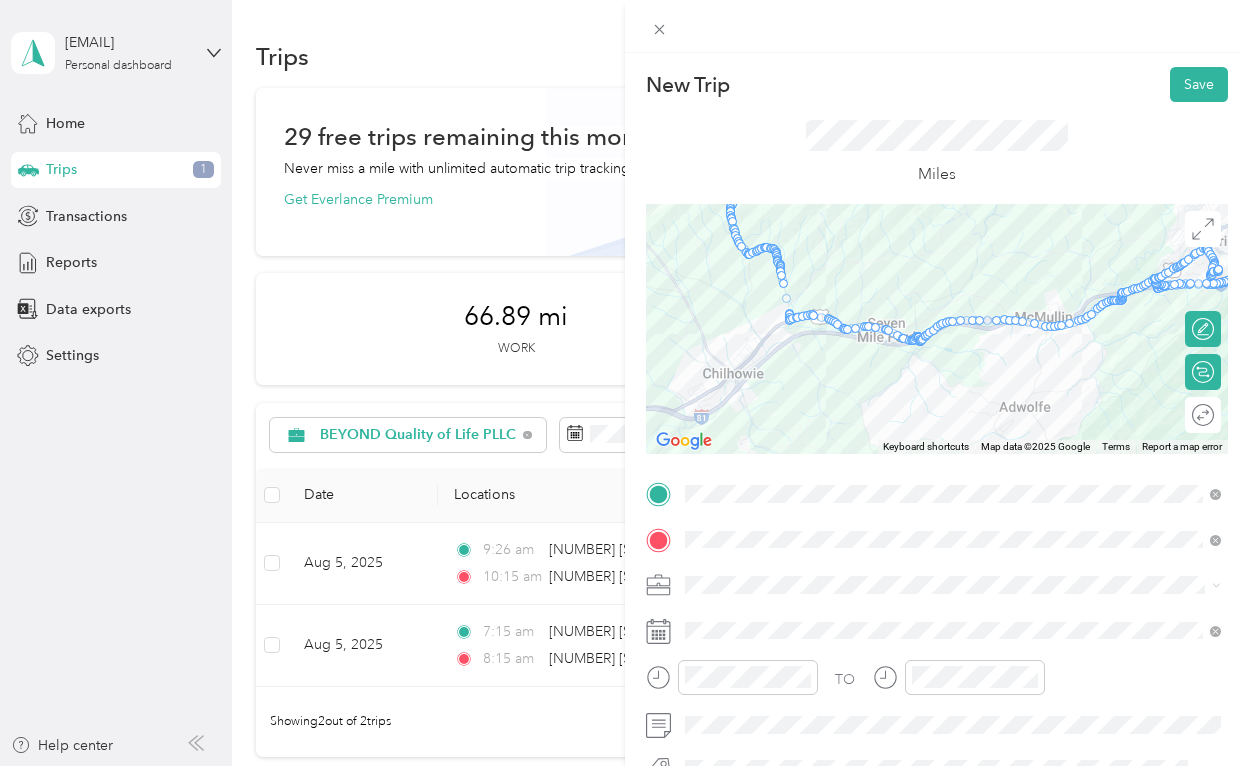 drag, startPoint x: 1039, startPoint y: 312, endPoint x: 862, endPoint y: 272, distance: 181.4635 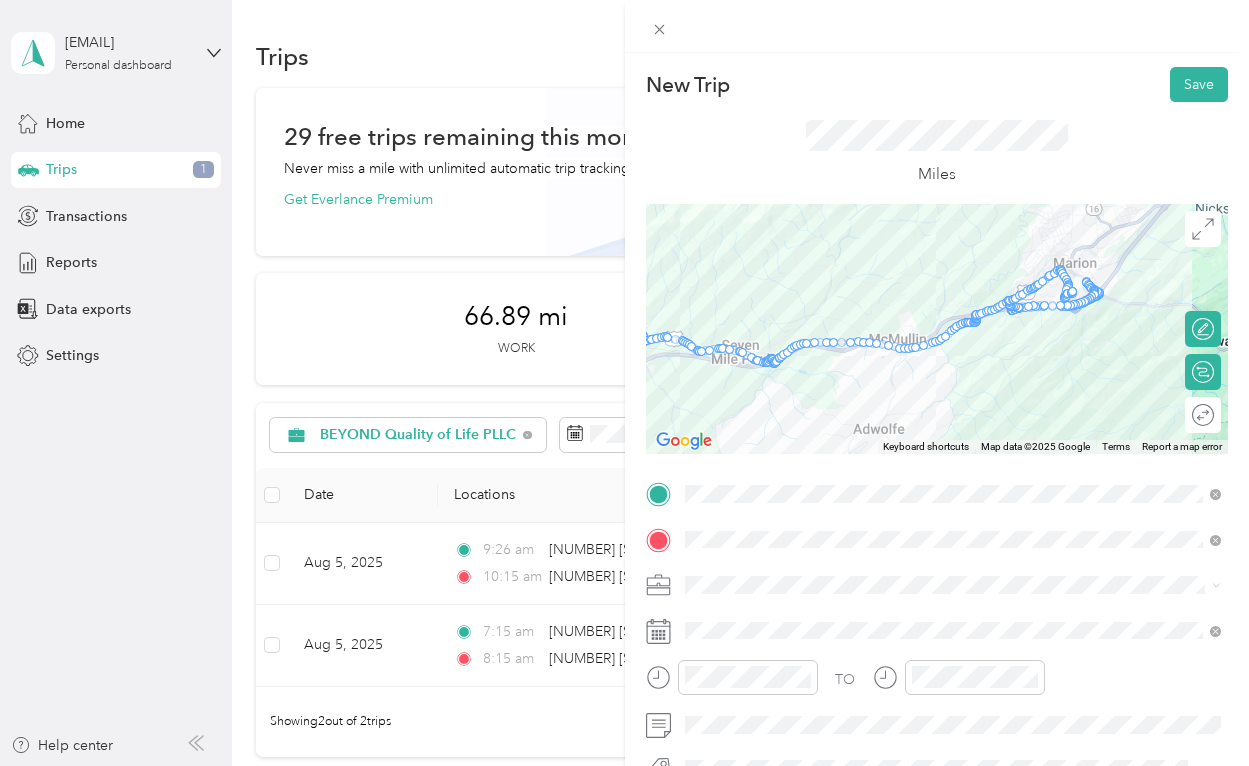 drag, startPoint x: 1069, startPoint y: 350, endPoint x: 920, endPoint y: 372, distance: 150.6154 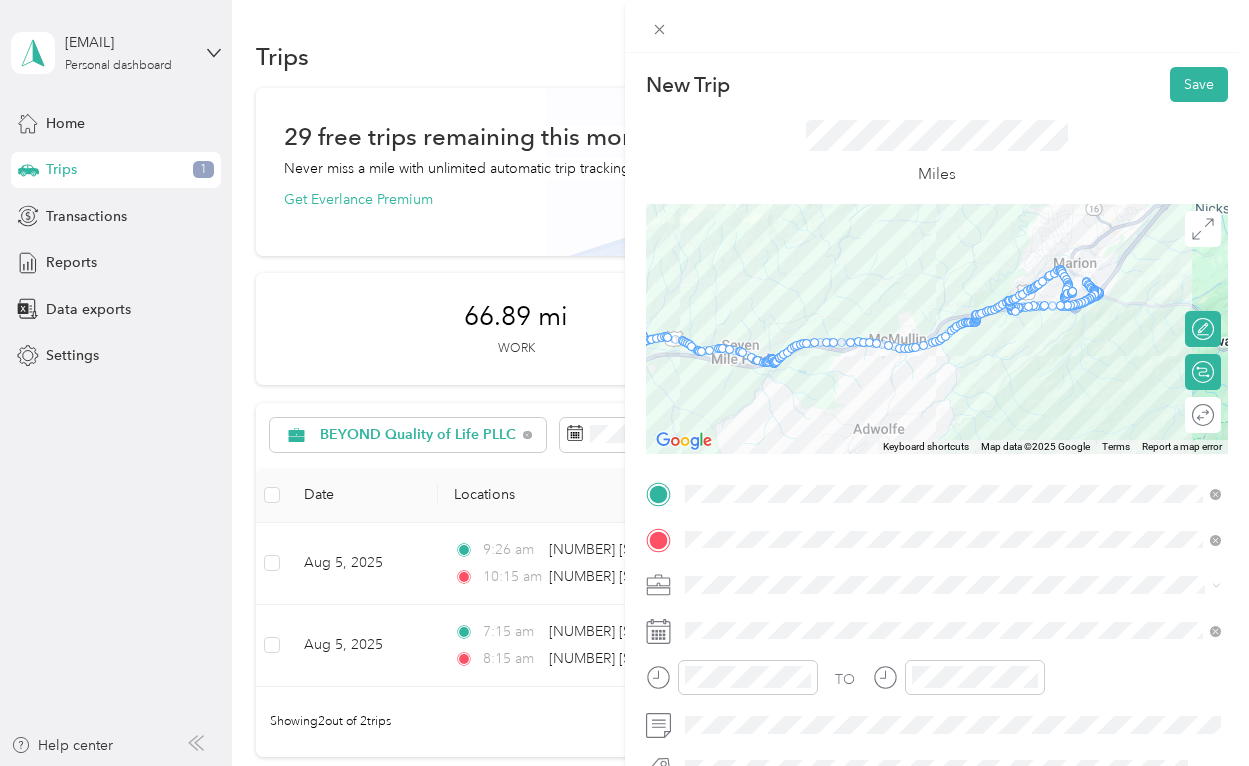 drag, startPoint x: 1011, startPoint y: 296, endPoint x: 1011, endPoint y: 311, distance: 15 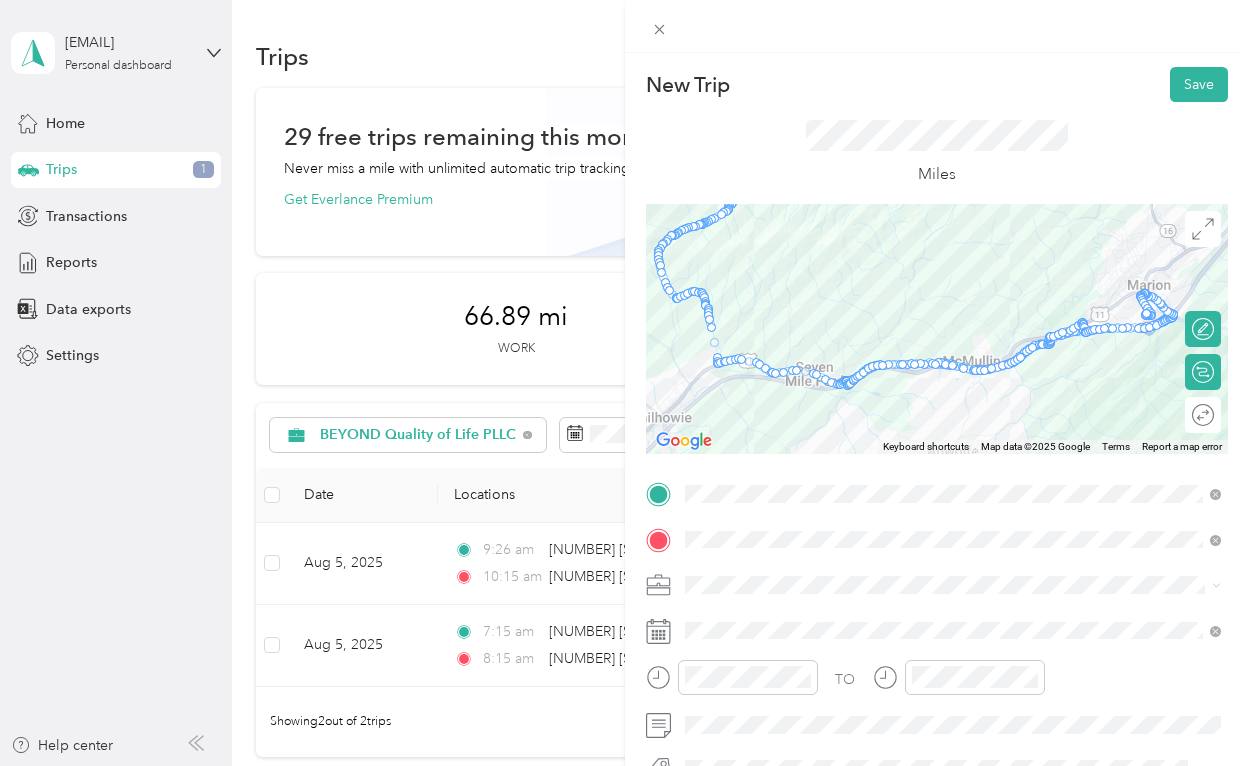 drag, startPoint x: 1064, startPoint y: 373, endPoint x: 1141, endPoint y: 397, distance: 80.65358 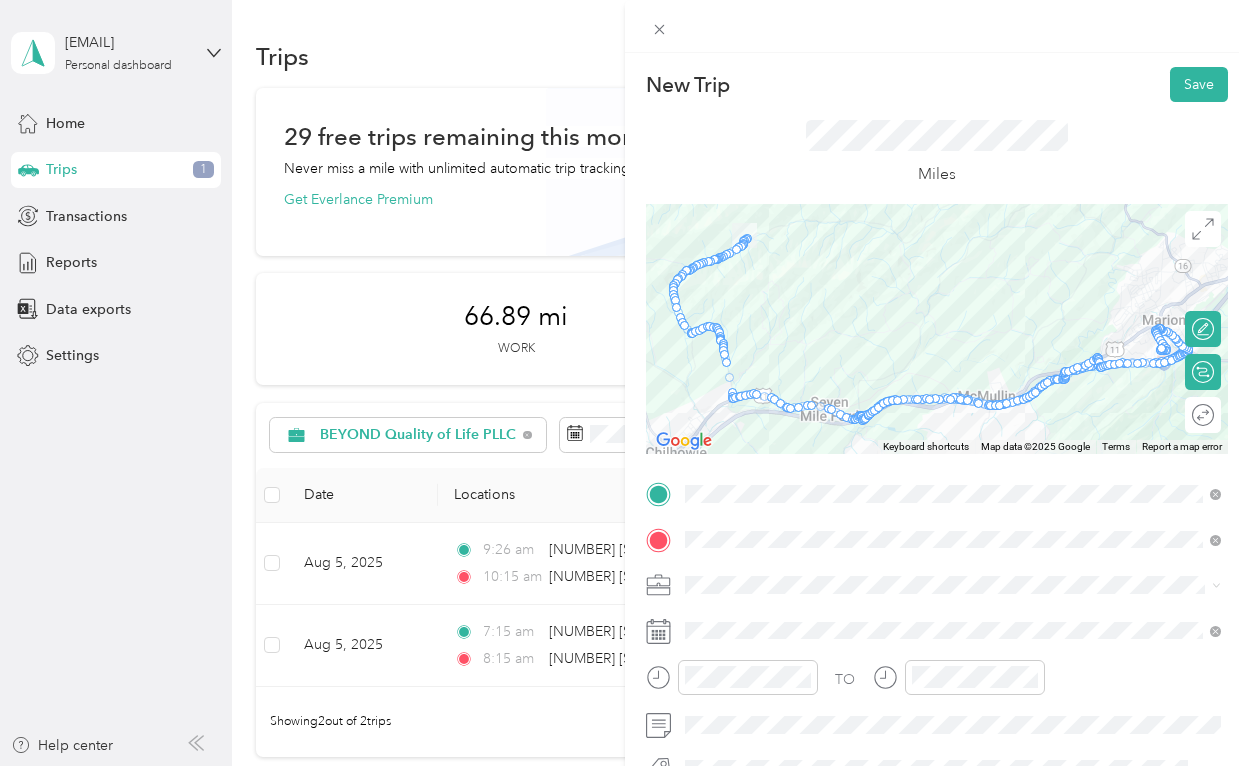 drag, startPoint x: 1018, startPoint y: 261, endPoint x: 1035, endPoint y: 303, distance: 45.310043 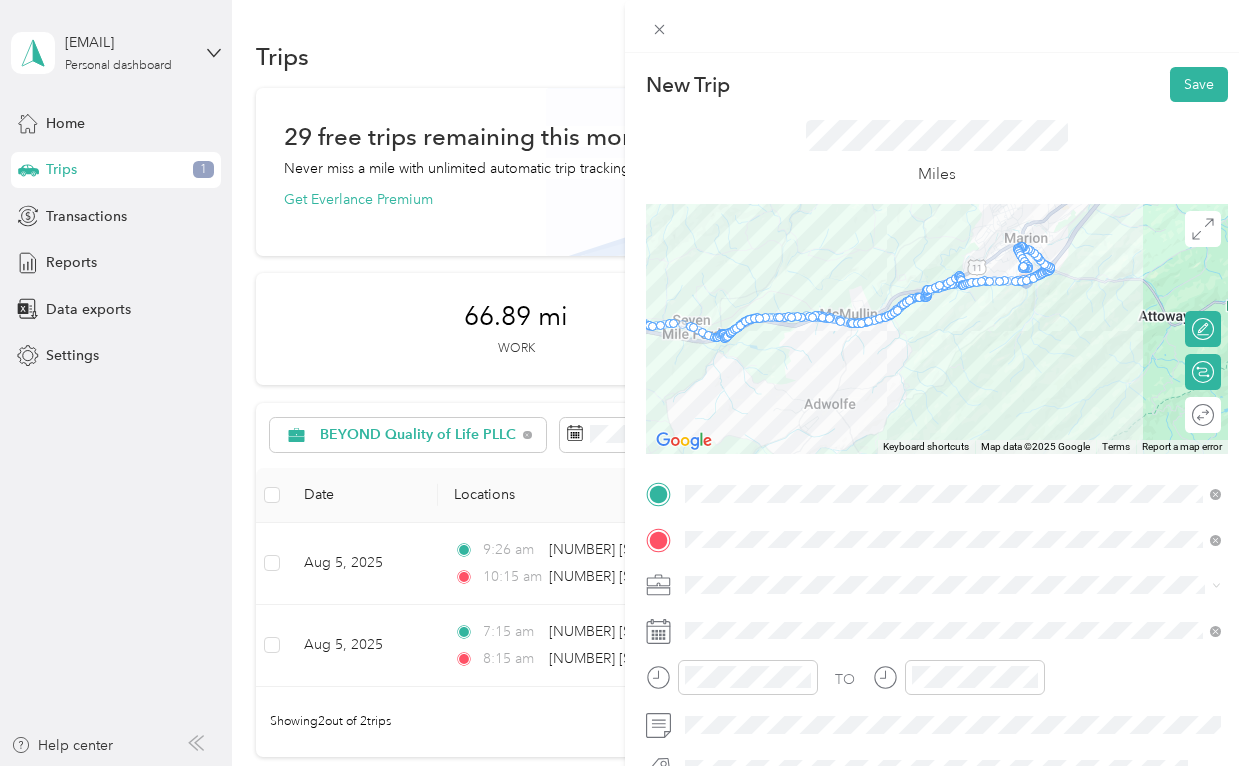 drag, startPoint x: 812, startPoint y: 370, endPoint x: 674, endPoint y: 281, distance: 164.21024 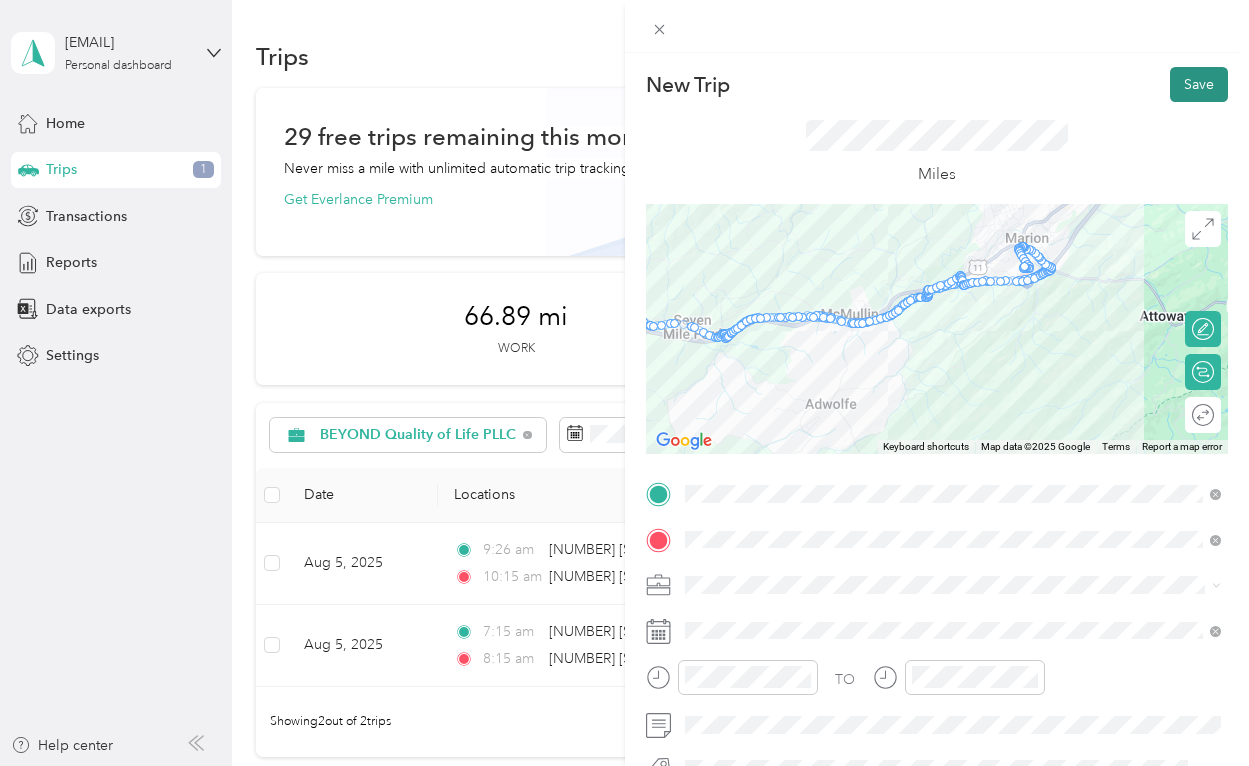 click on "Save" at bounding box center (1199, 84) 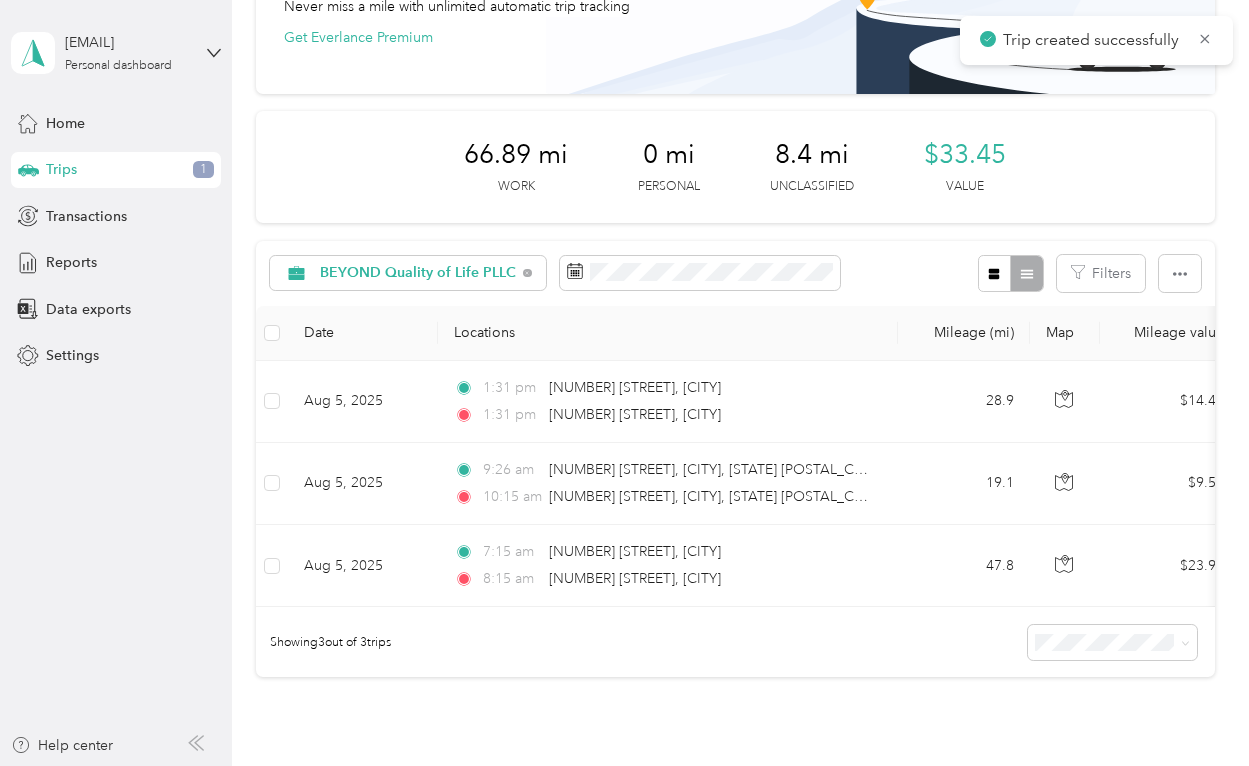 scroll, scrollTop: 168, scrollLeft: 0, axis: vertical 